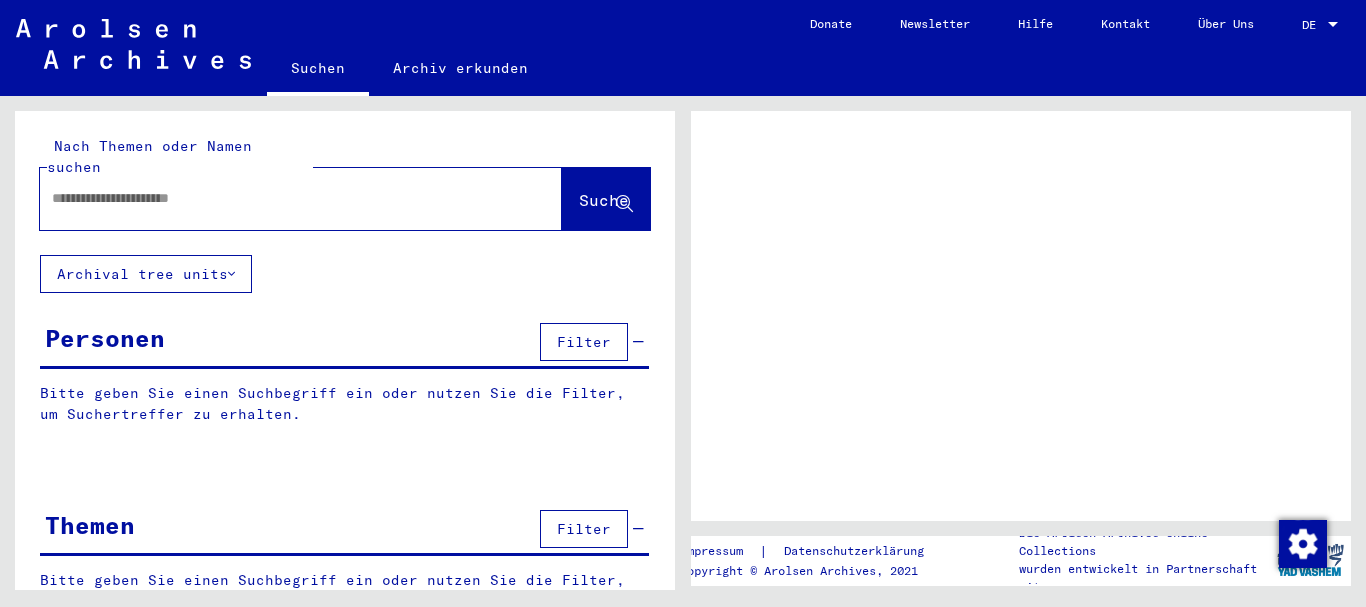 scroll, scrollTop: 0, scrollLeft: 0, axis: both 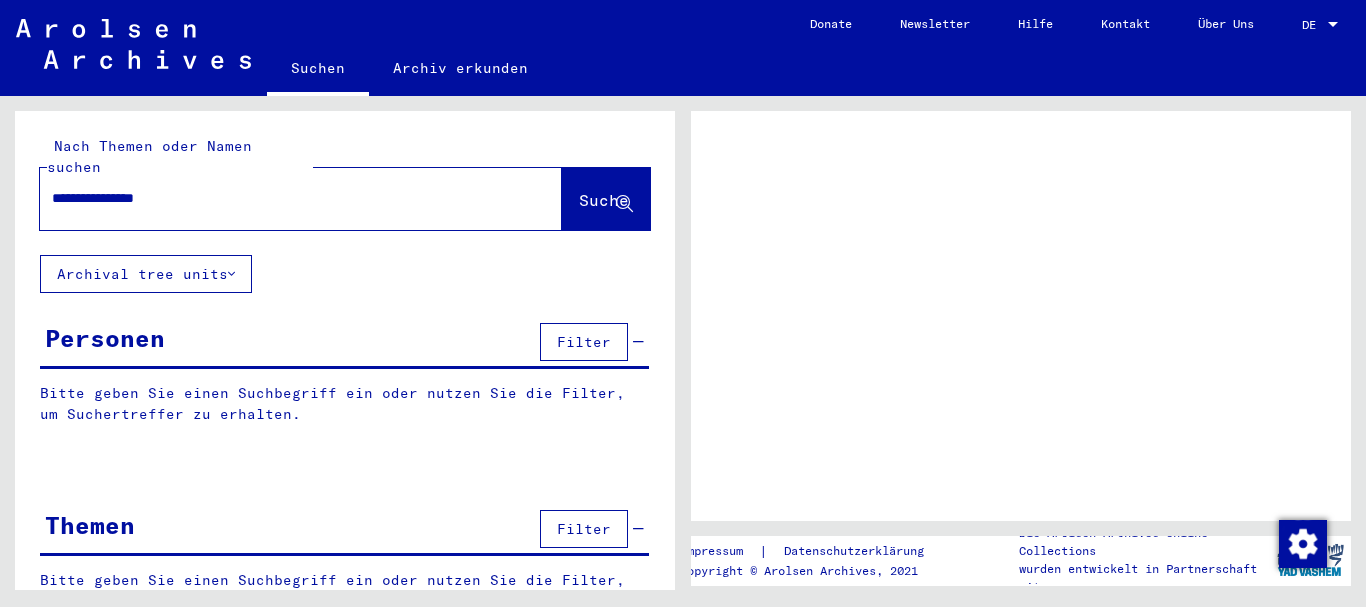 type on "**********" 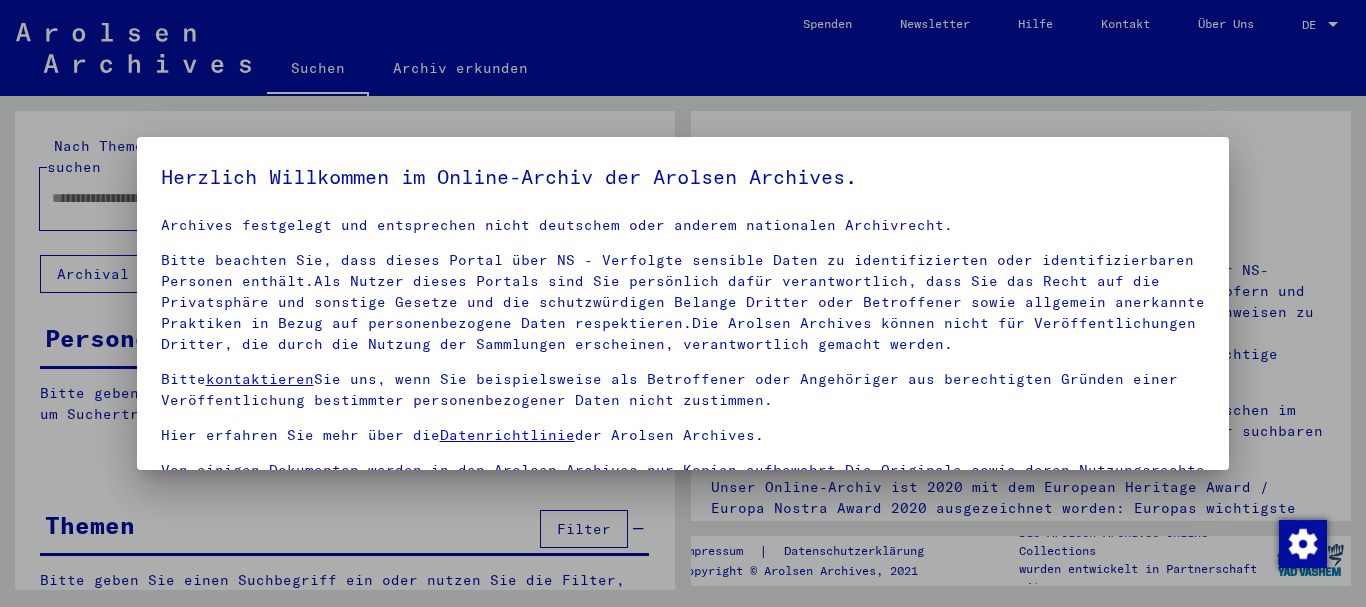 scroll, scrollTop: 106, scrollLeft: 0, axis: vertical 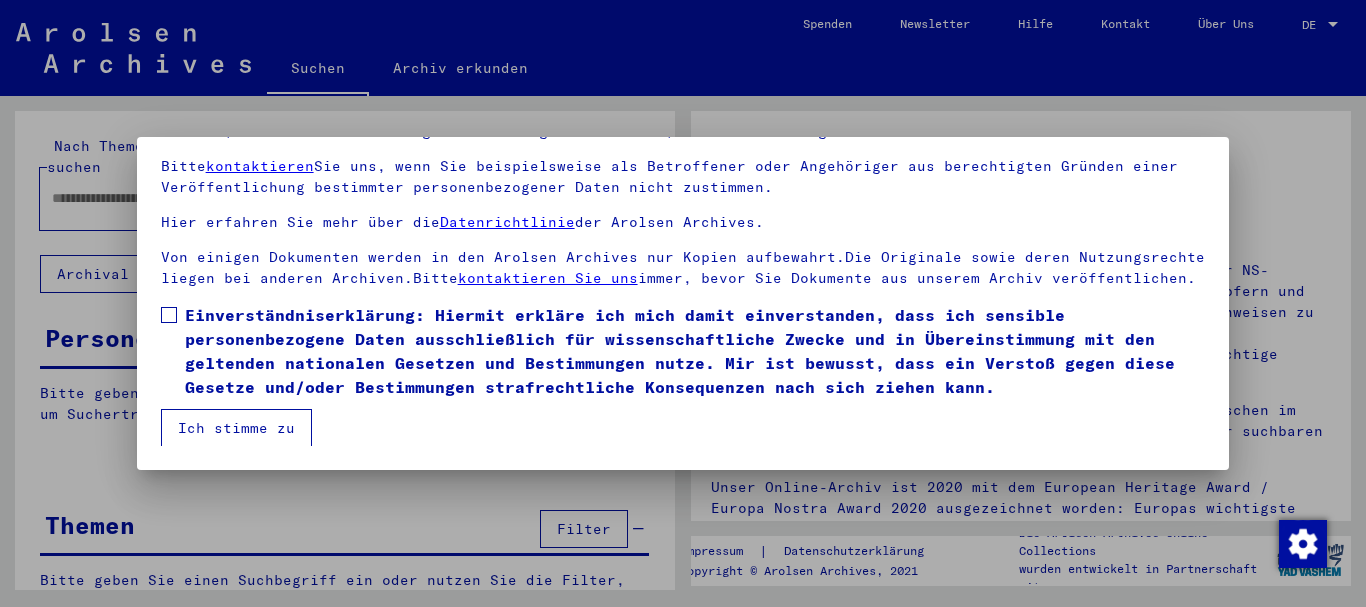 click on "Unsere  Nutzungsbedingungen  wurden durch den Internationalen Ausschuss als oberstes Leitungsgremium der Arolsen Archives festgelegt und entsprechen nicht deutschem oder anderem nationalen Archivrecht. Bitte beachten Sie, dass dieses Portal über NS - Verfolgte sensible Daten zu identifizierten oder identifizierbaren Personen enthält.Als Nutzer dieses Portals sind Sie persönlich dafür verantwortlich, dass Sie das Recht auf die Privatsphäre und sonstige Gesetze und die schutzwürdigen Belange Dritter oder Betroffener sowie allgemein anerkannte Praktiken in Bezug auf personenbezogene Daten respektieren.Die Arolsen Archives können nicht für Veröffentlichungen Dritter, die durch die Nutzung der Sammlungen erscheinen, verantwortlich gemacht werden. Bitte  kontaktieren  Sie uns, wenn Sie beispielsweise als Betroffener oder Angehöriger aus berechtigten Gründen einer Veröffentlichung bestimmter personenbezogener Daten nicht zustimmen. Hier erfahren Sie mehr über die  Datenrichtlinie  der Arolsen Archives." at bounding box center (683, 249) 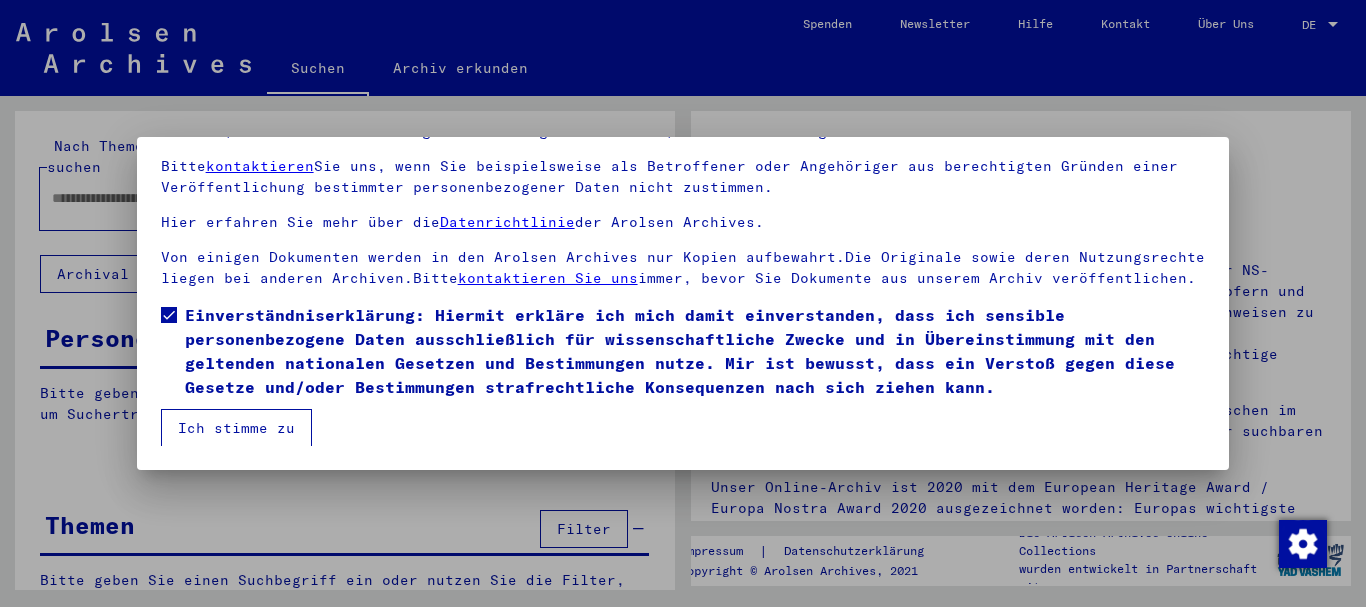 click on "Ich stimme zu" at bounding box center (236, 428) 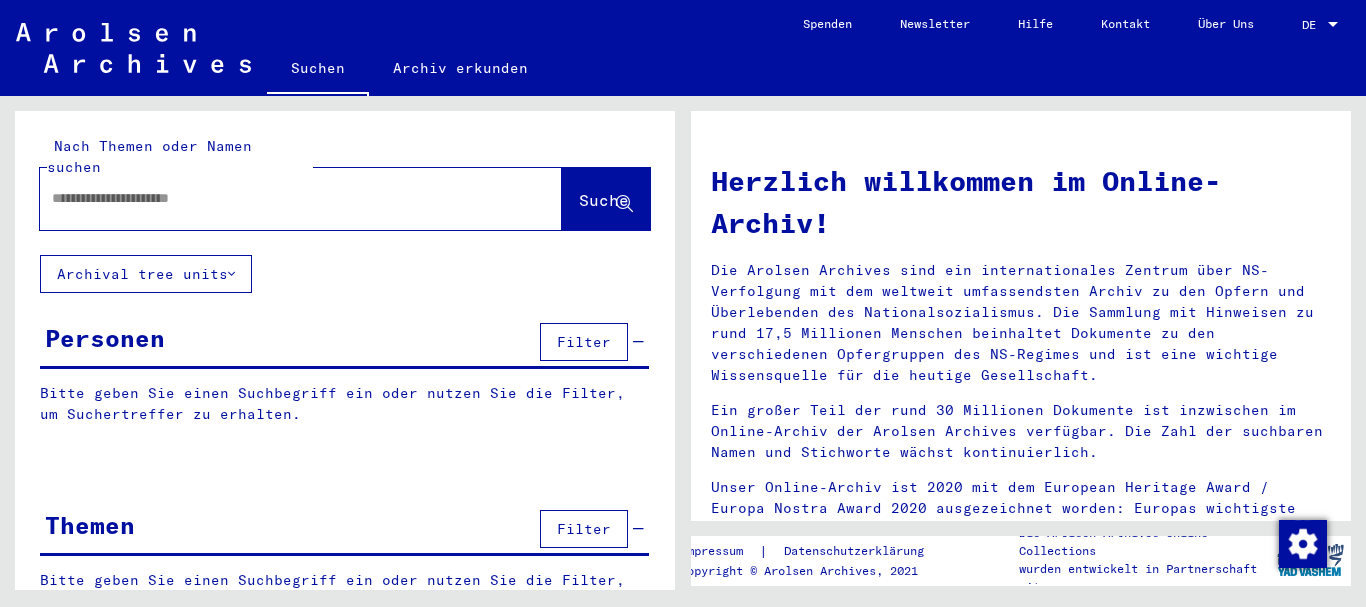 click at bounding box center (277, 198) 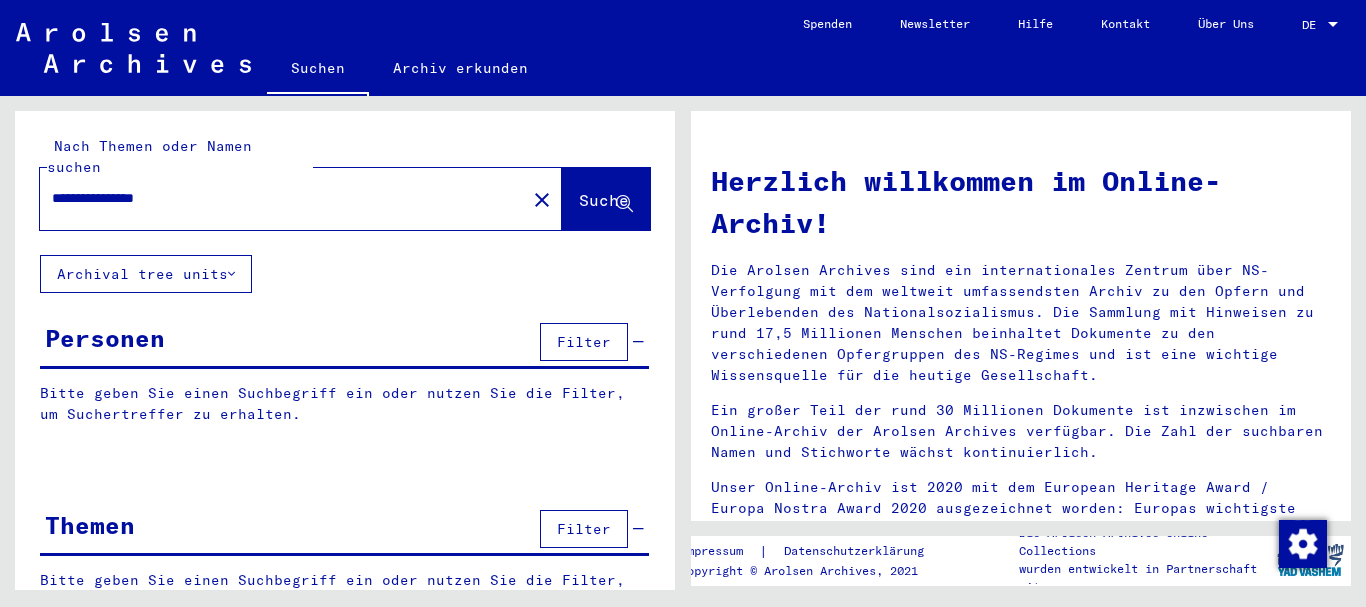 type on "**********" 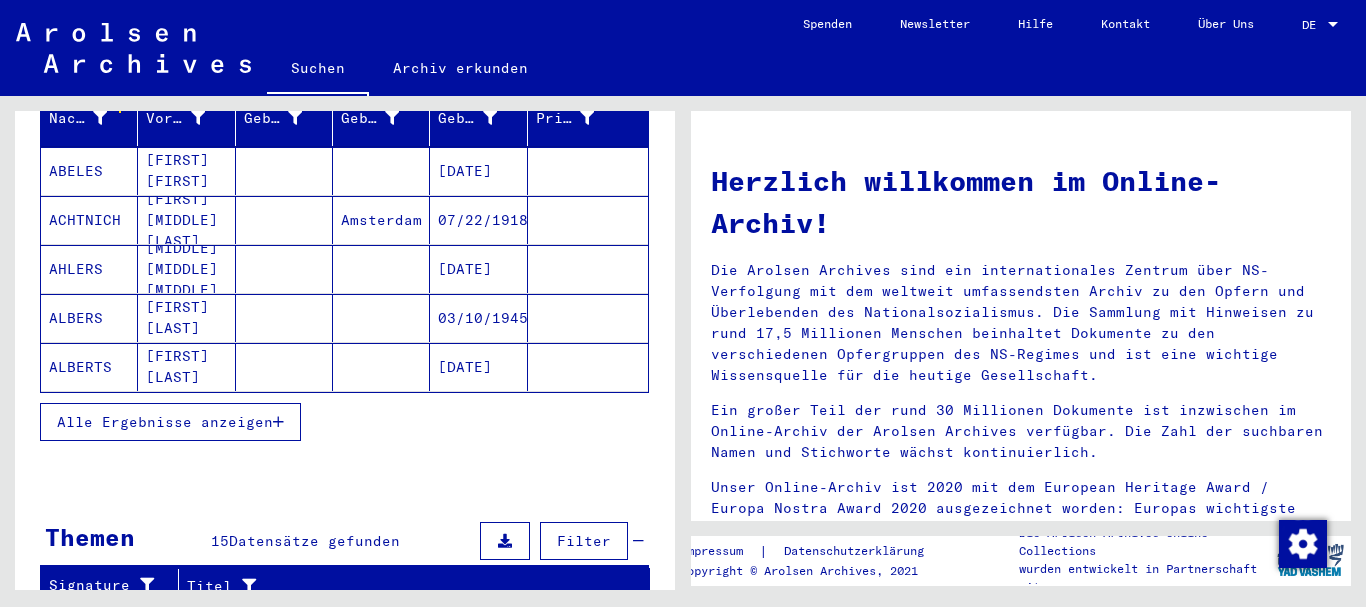 scroll, scrollTop: 296, scrollLeft: 0, axis: vertical 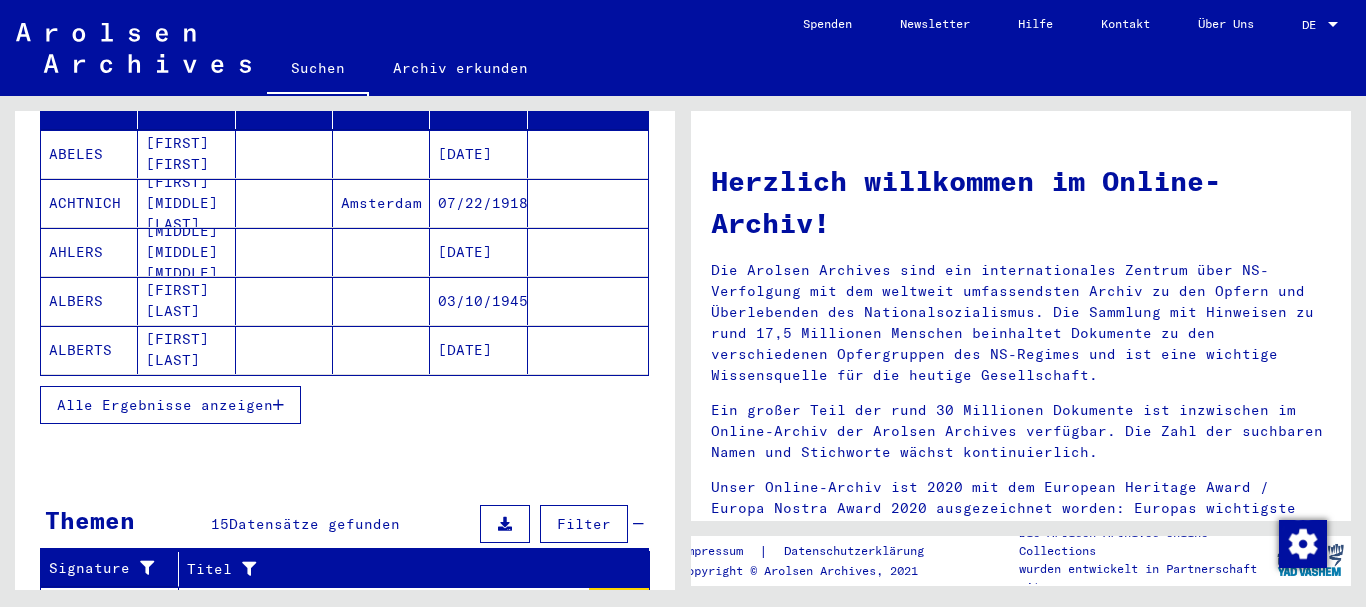 click on "Alle Ergebnisse anzeigen" at bounding box center [165, 405] 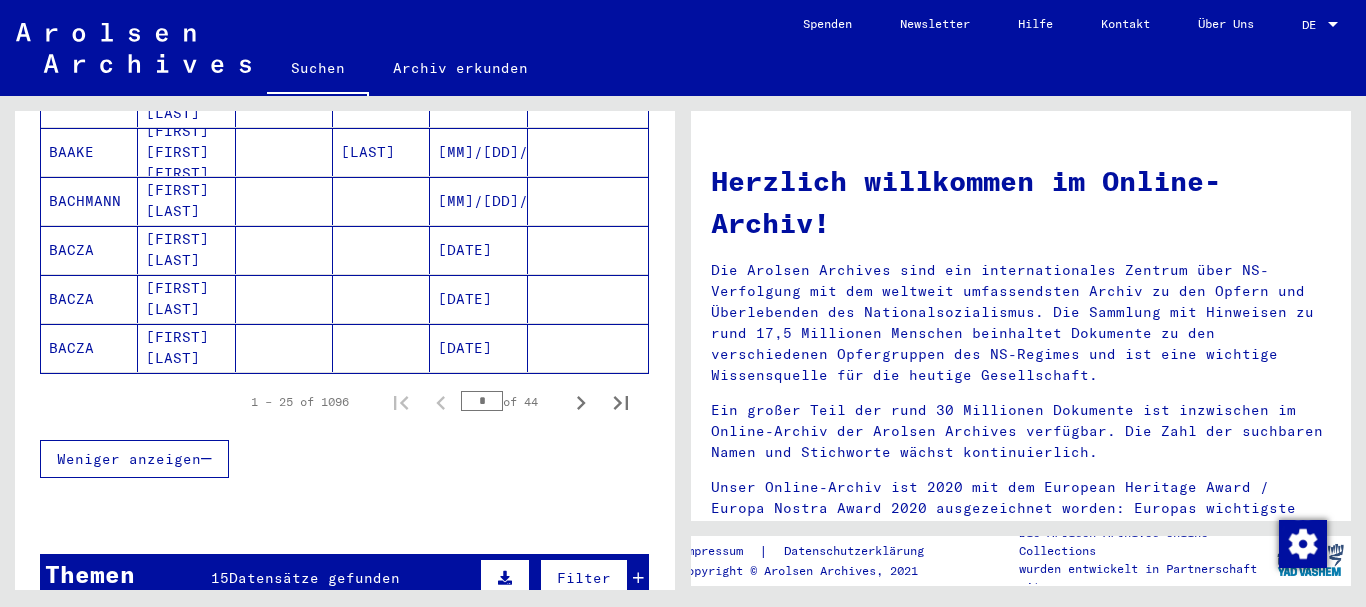 scroll, scrollTop: 1283, scrollLeft: 0, axis: vertical 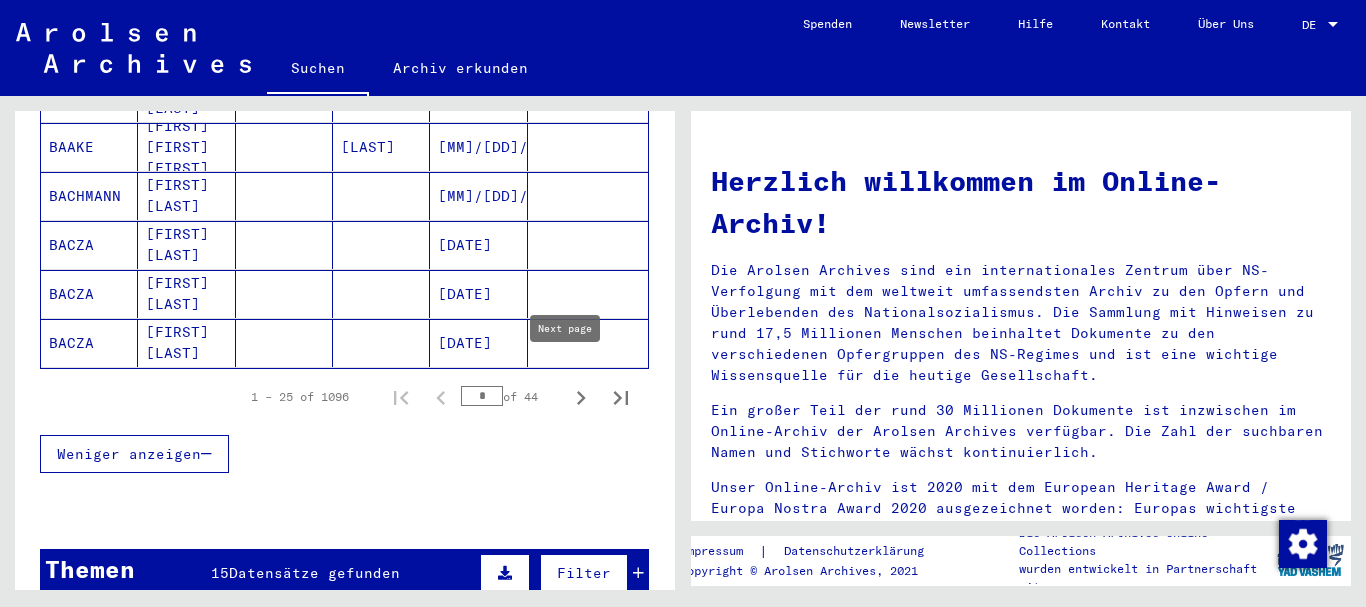 click 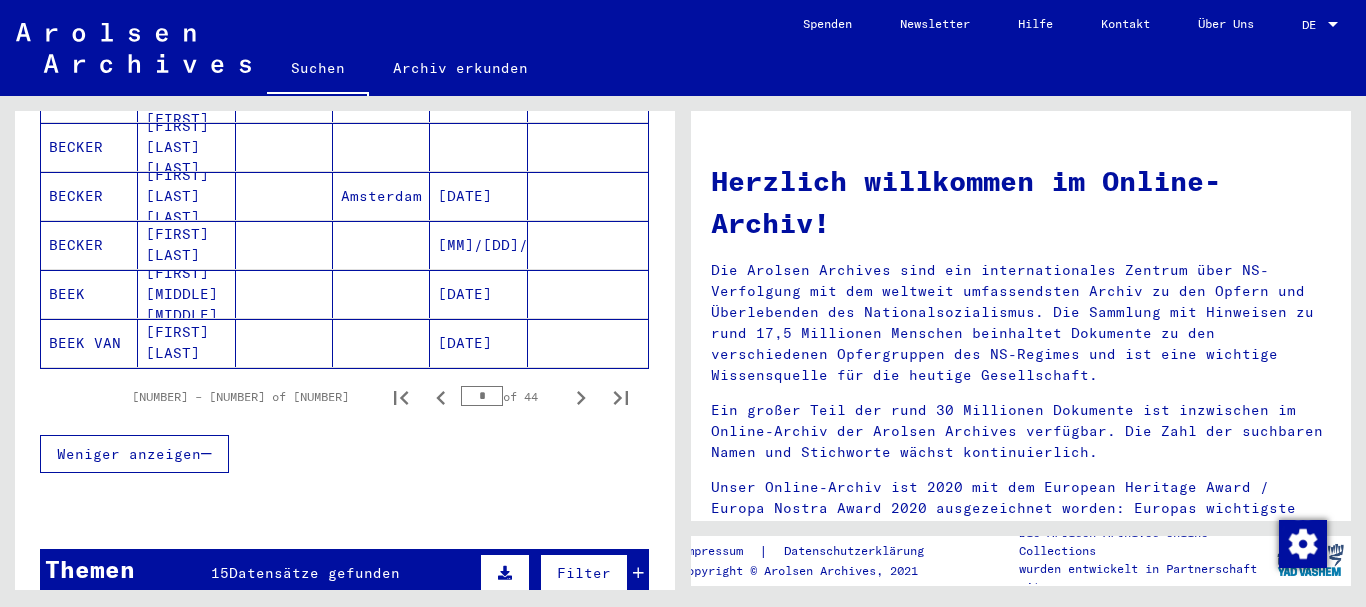 click 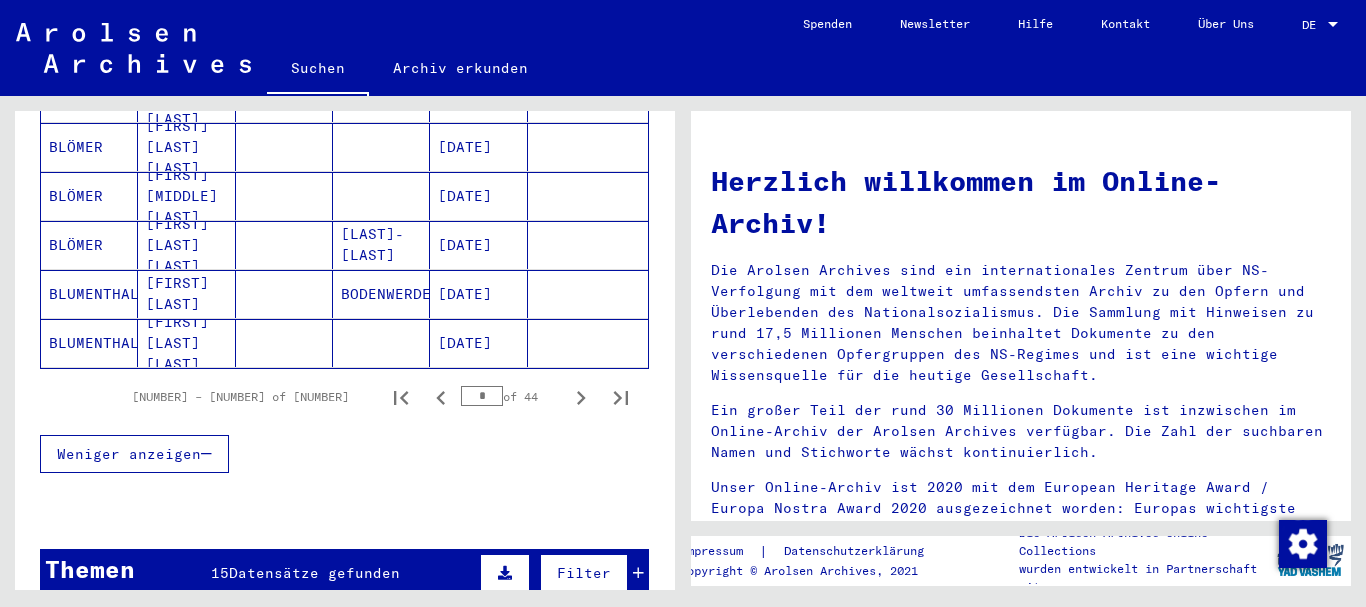 click 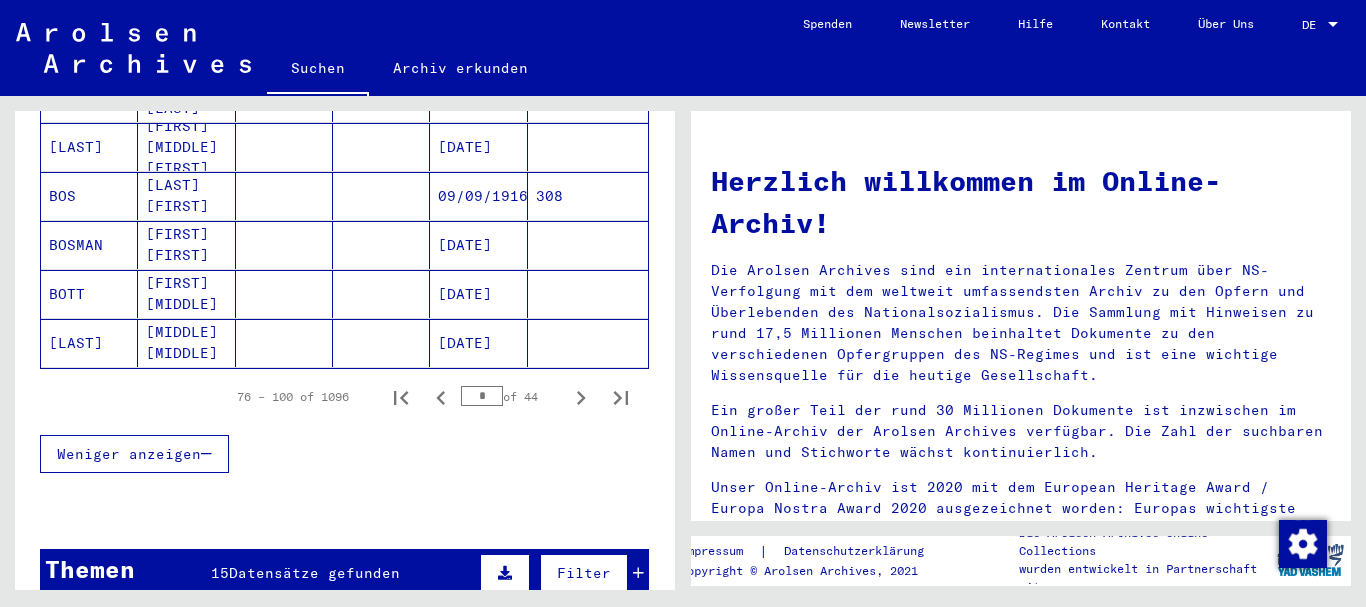 click 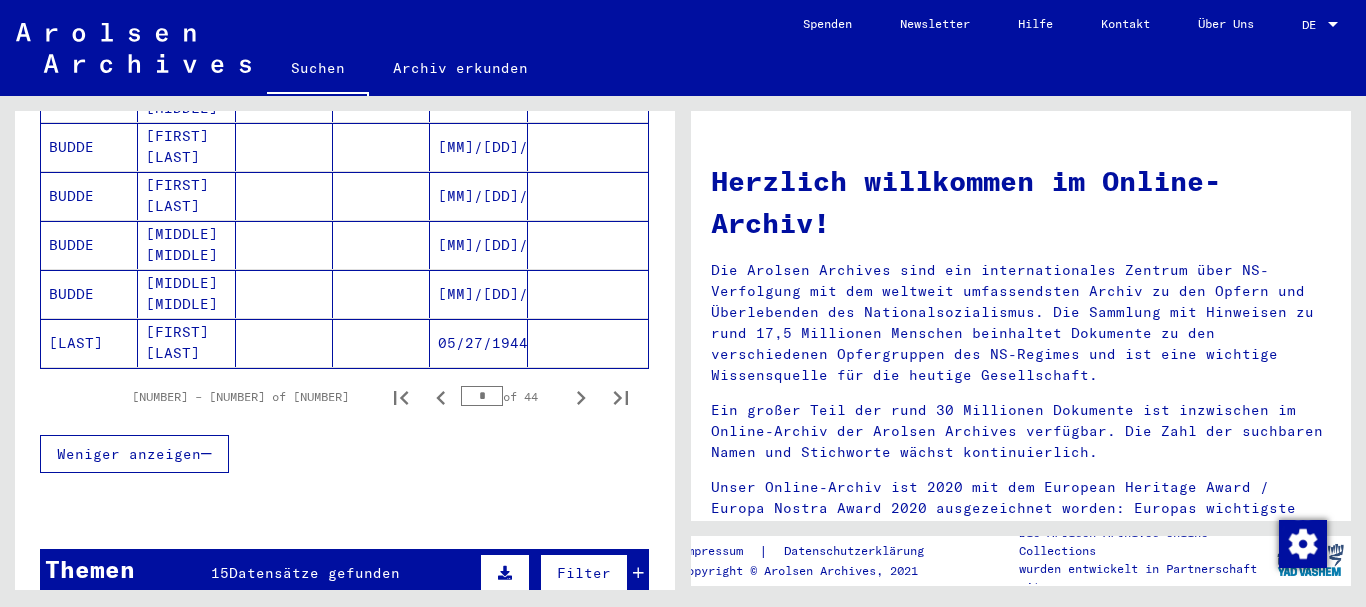 click 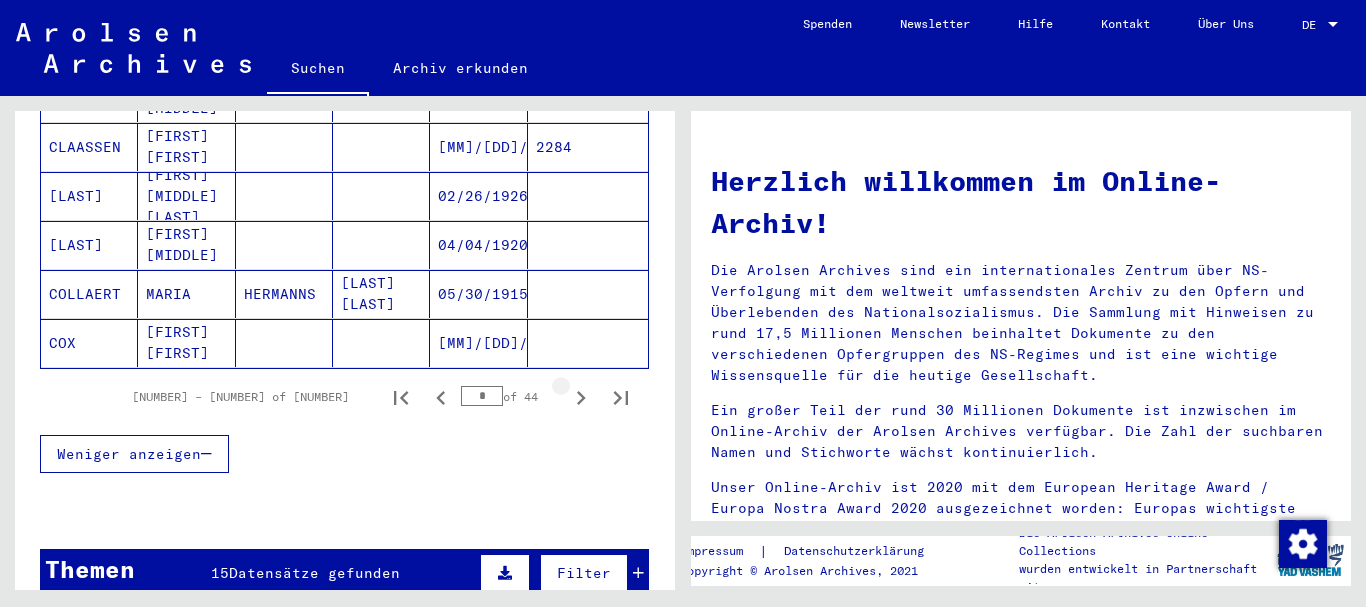 click 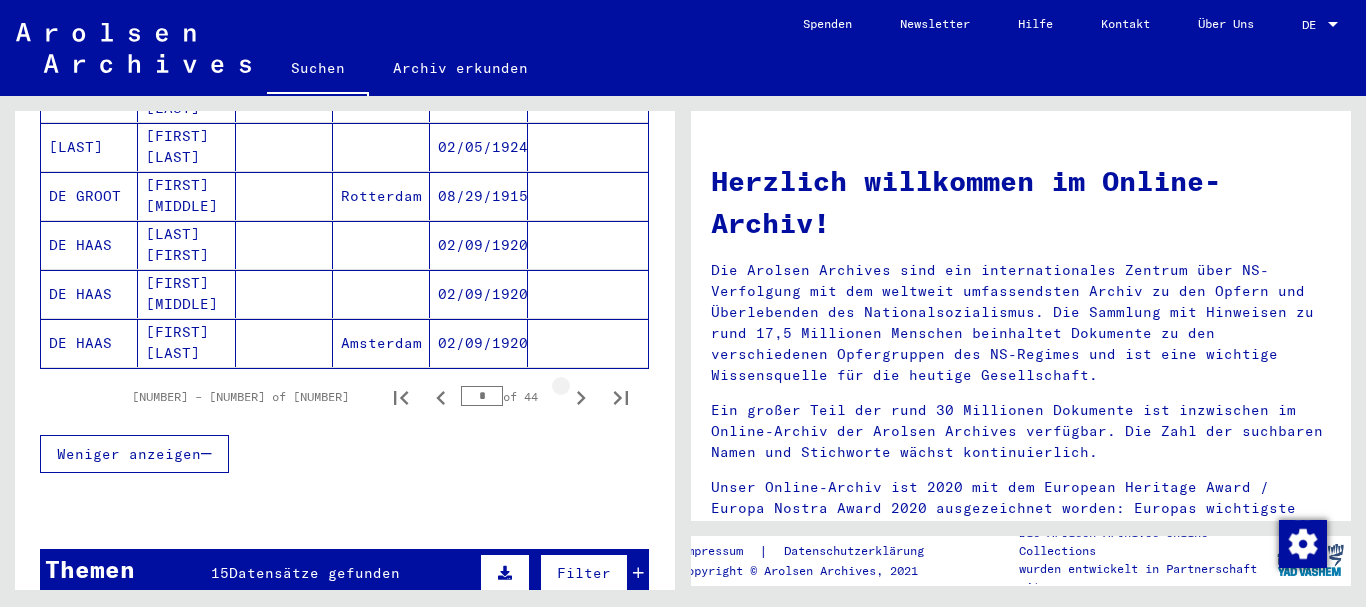 click 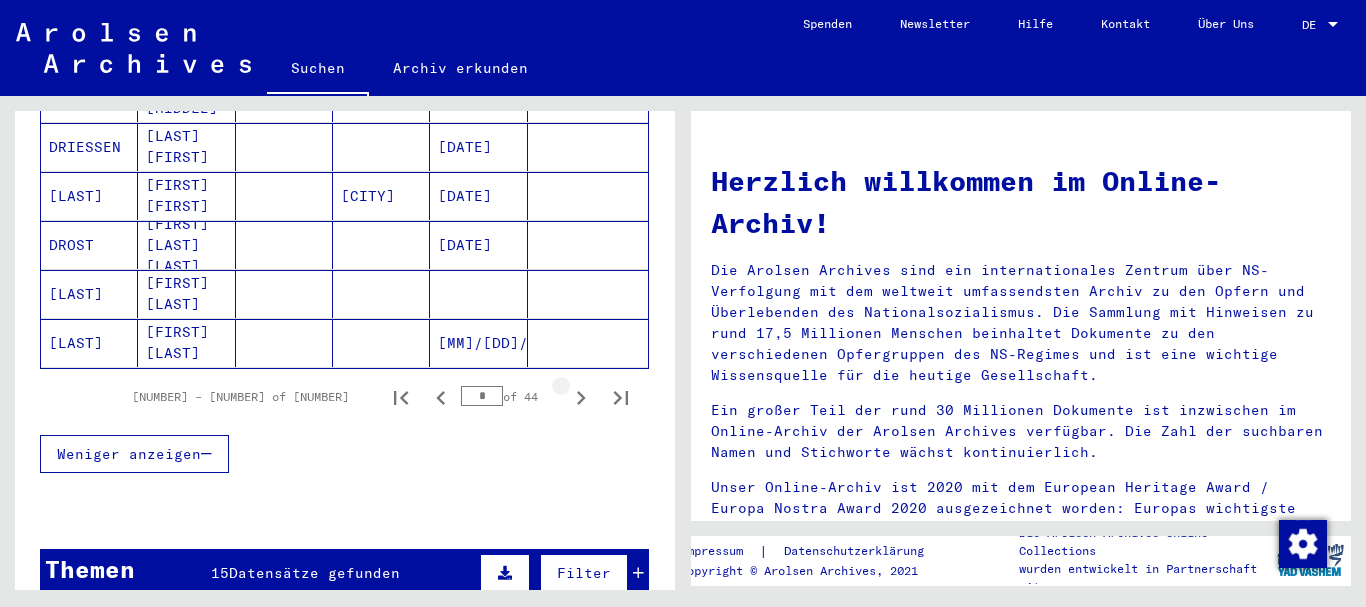 click 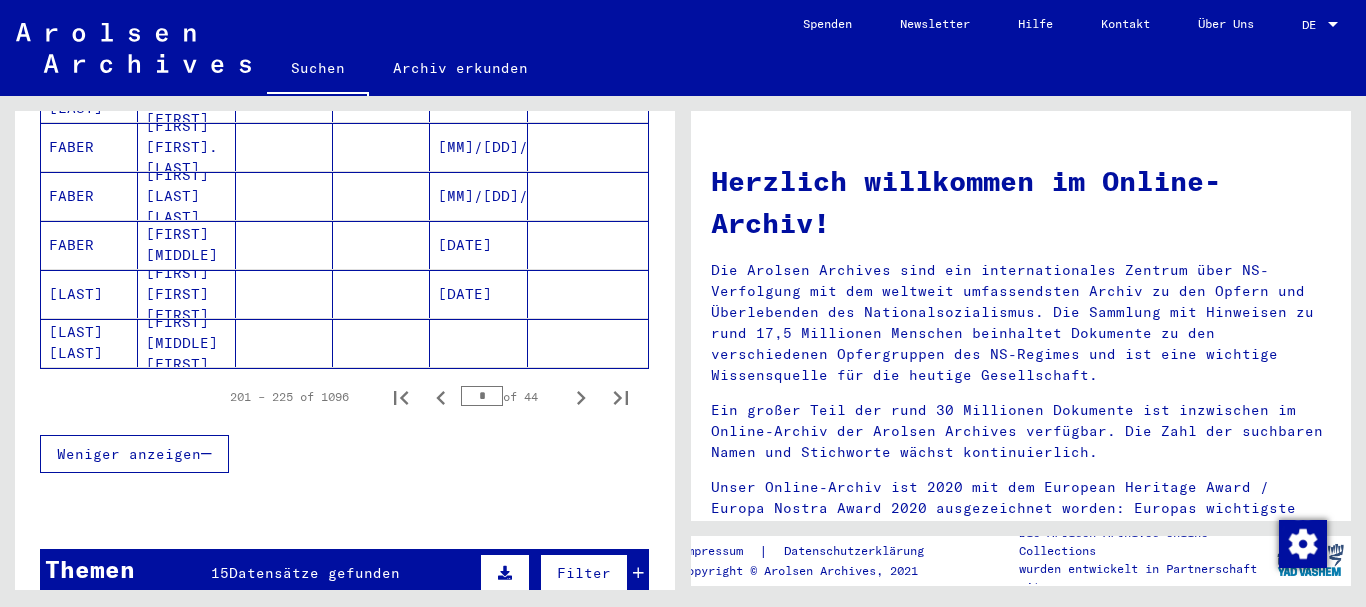 click 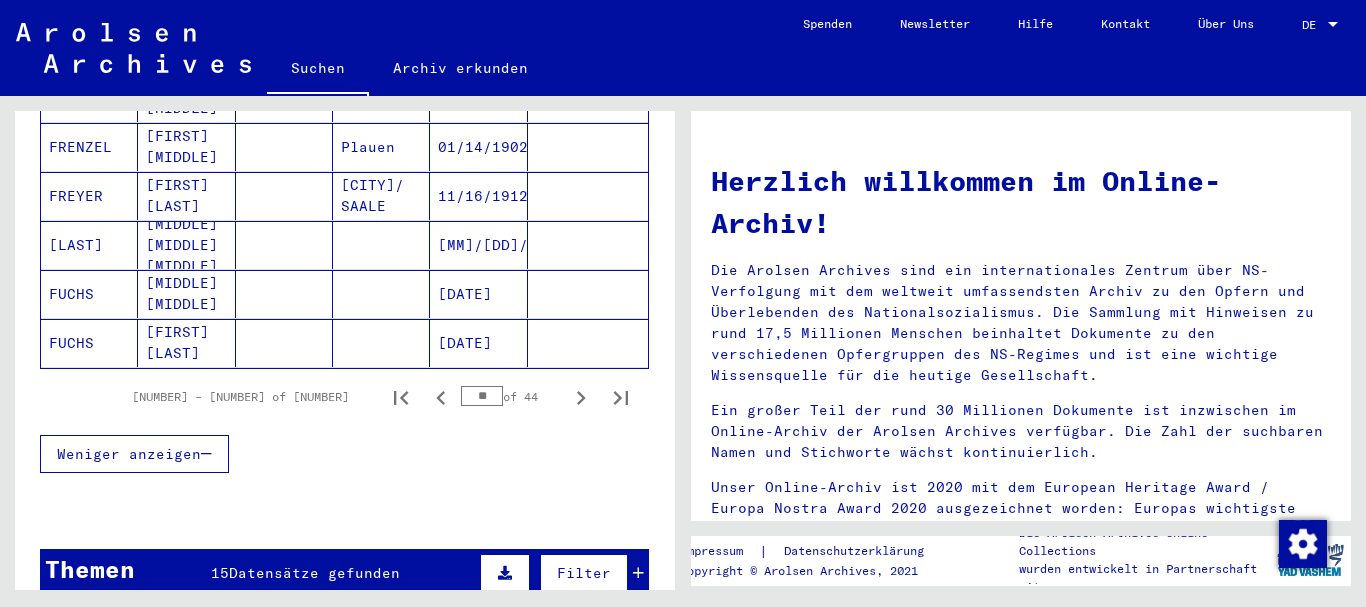 click 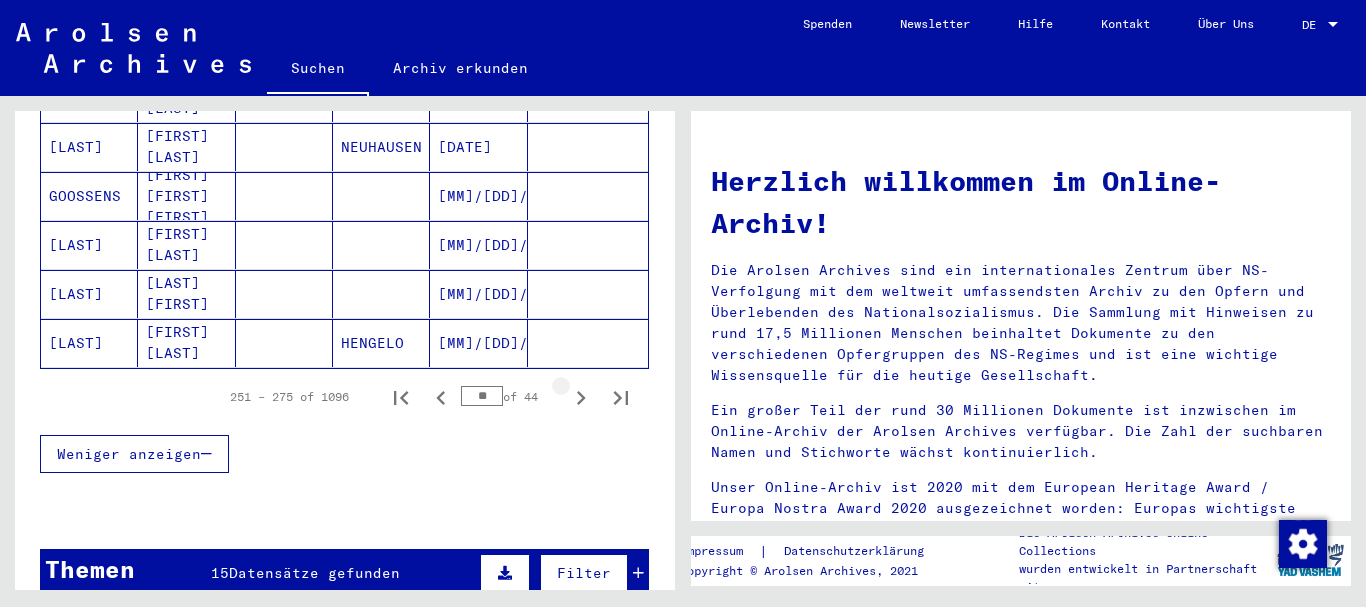 click 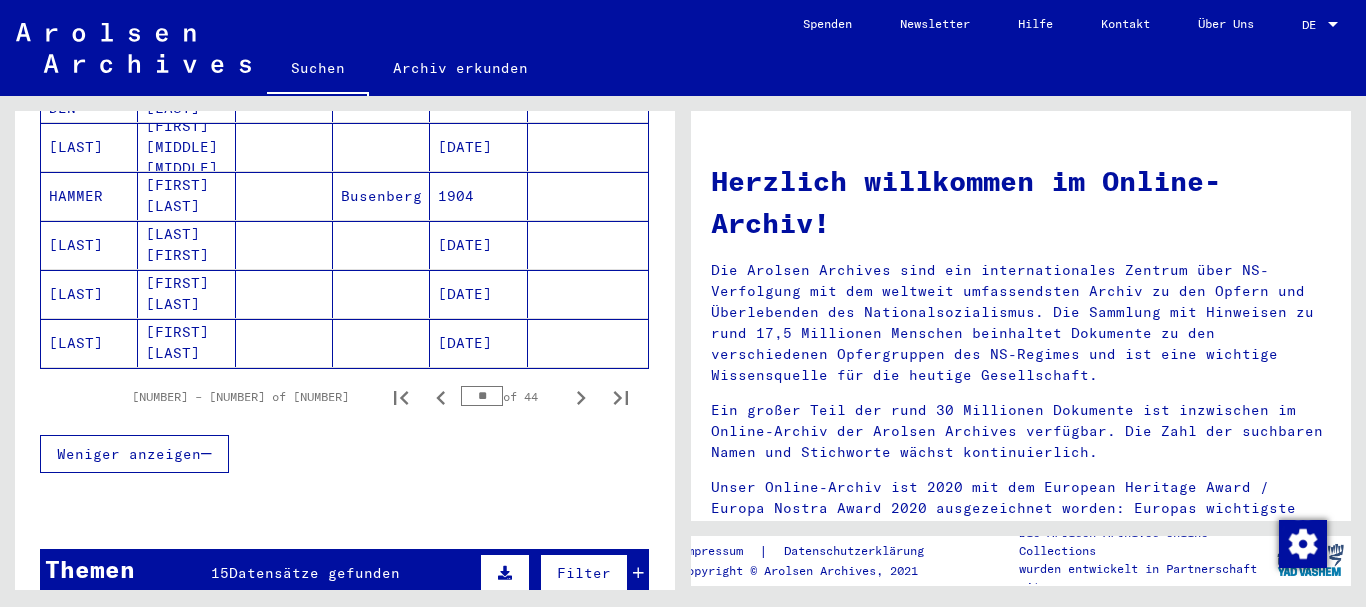 click 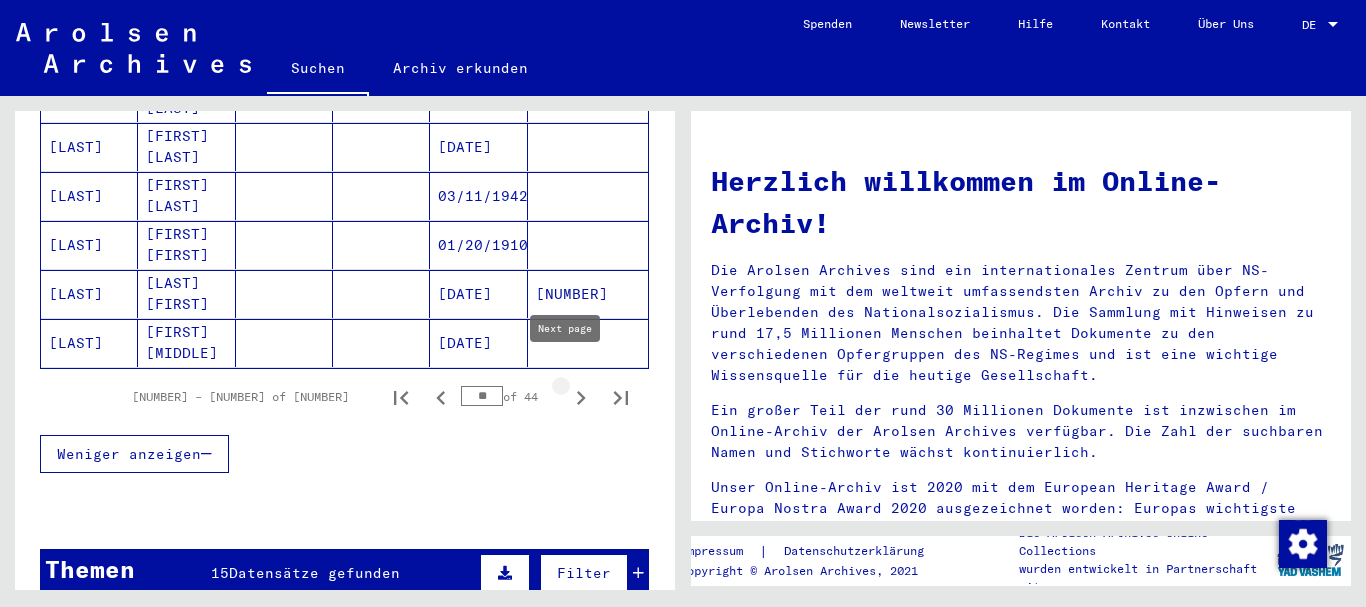 click 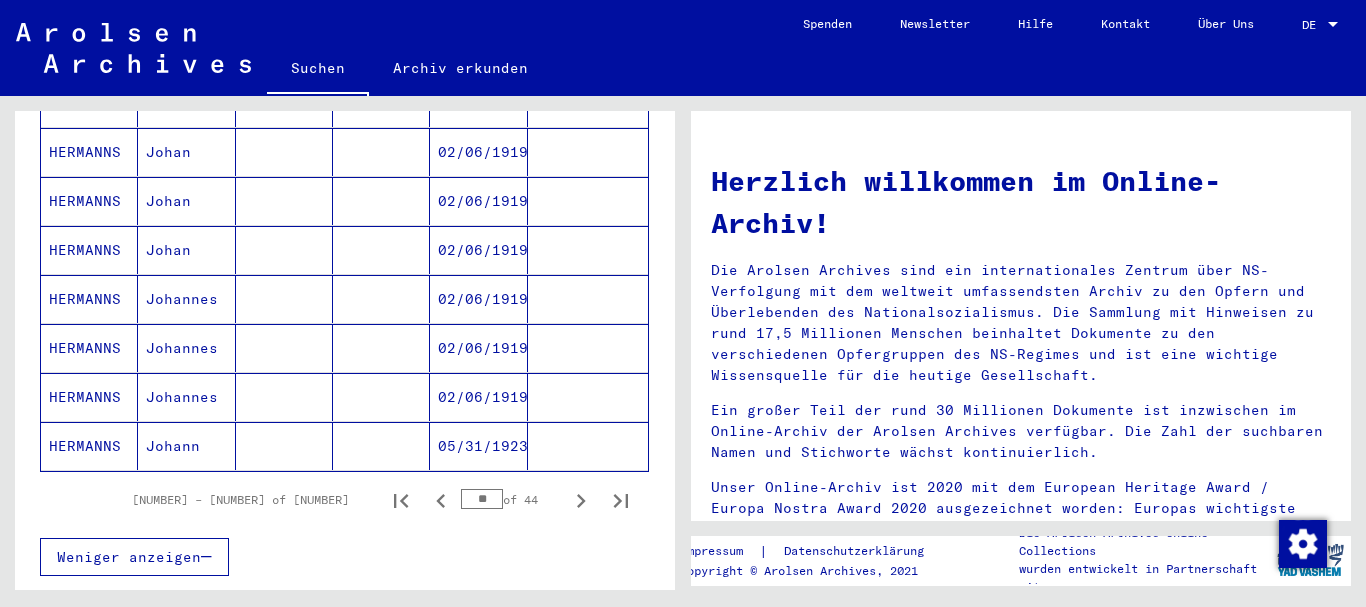 scroll, scrollTop: 1182, scrollLeft: 0, axis: vertical 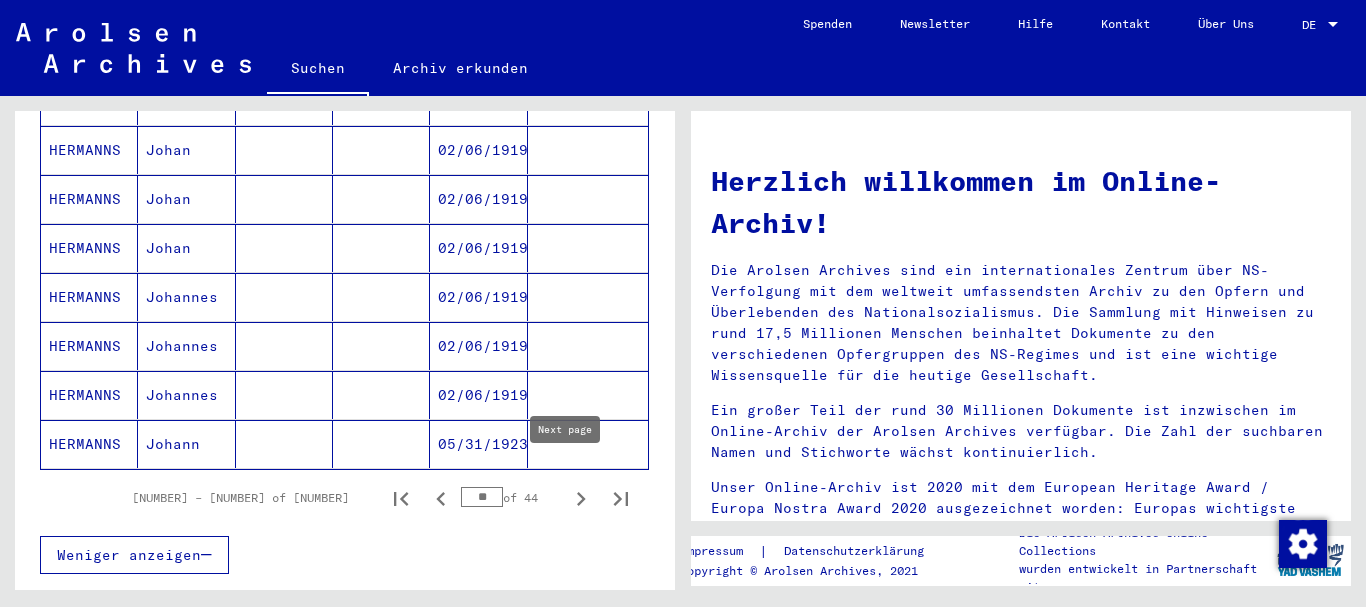 click 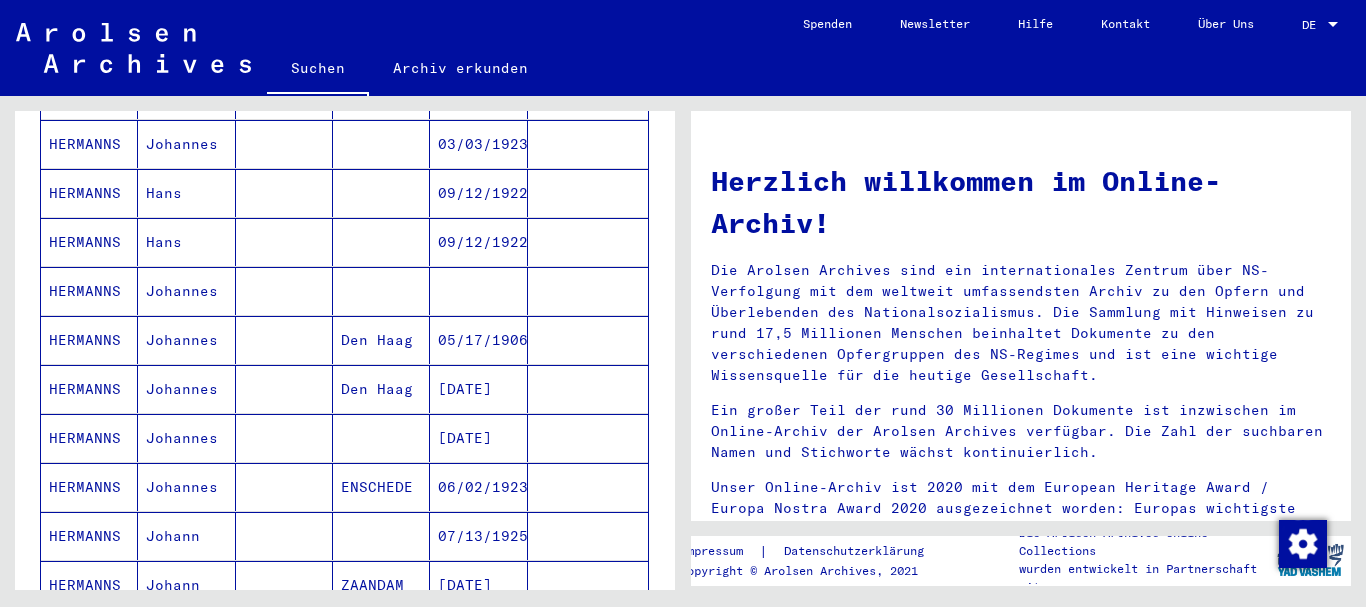 scroll, scrollTop: 754, scrollLeft: 0, axis: vertical 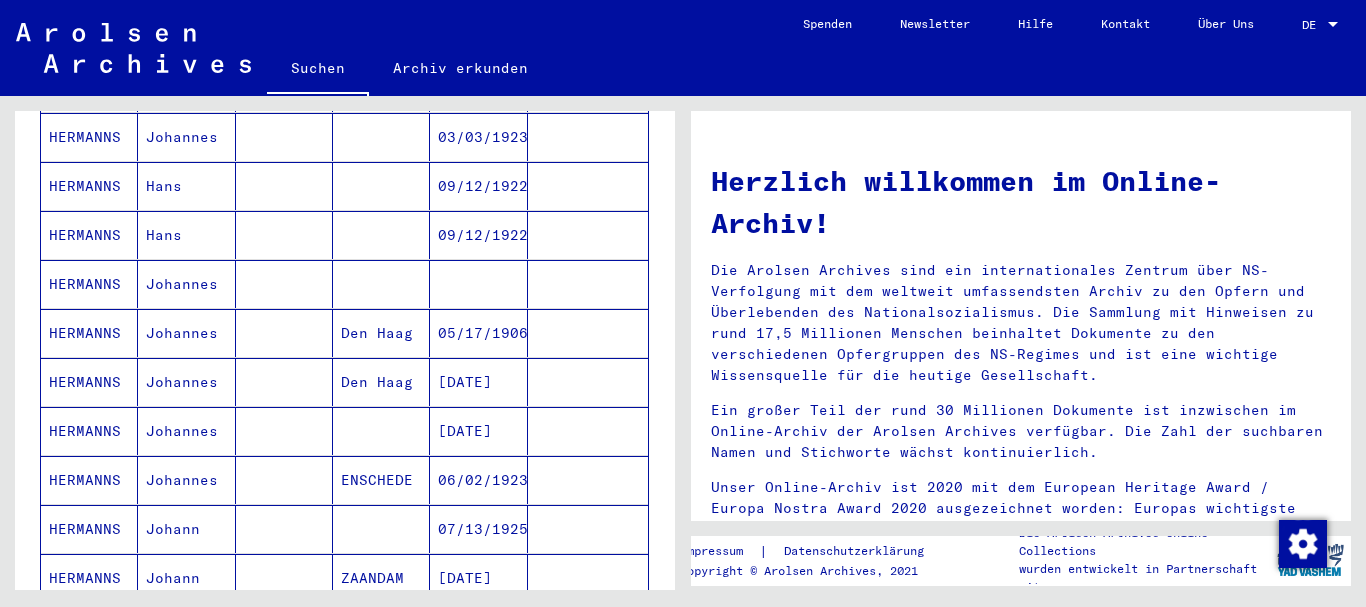 click on "HERMANNS" at bounding box center (89, 529) 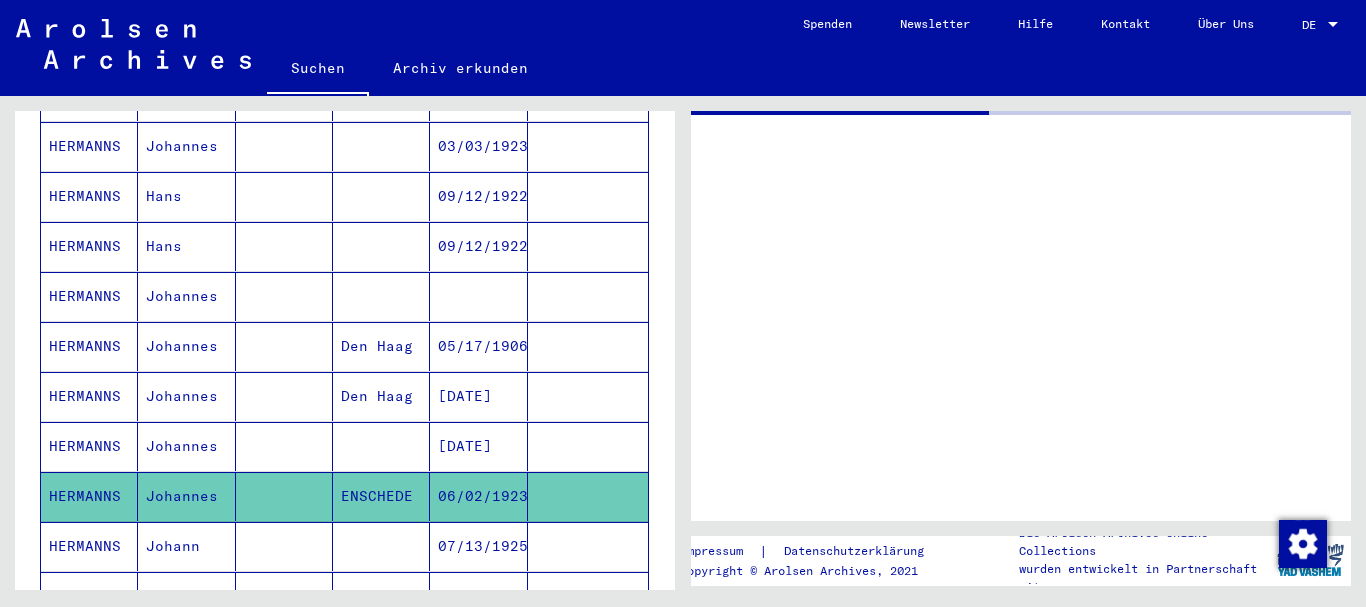 scroll, scrollTop: 763, scrollLeft: 0, axis: vertical 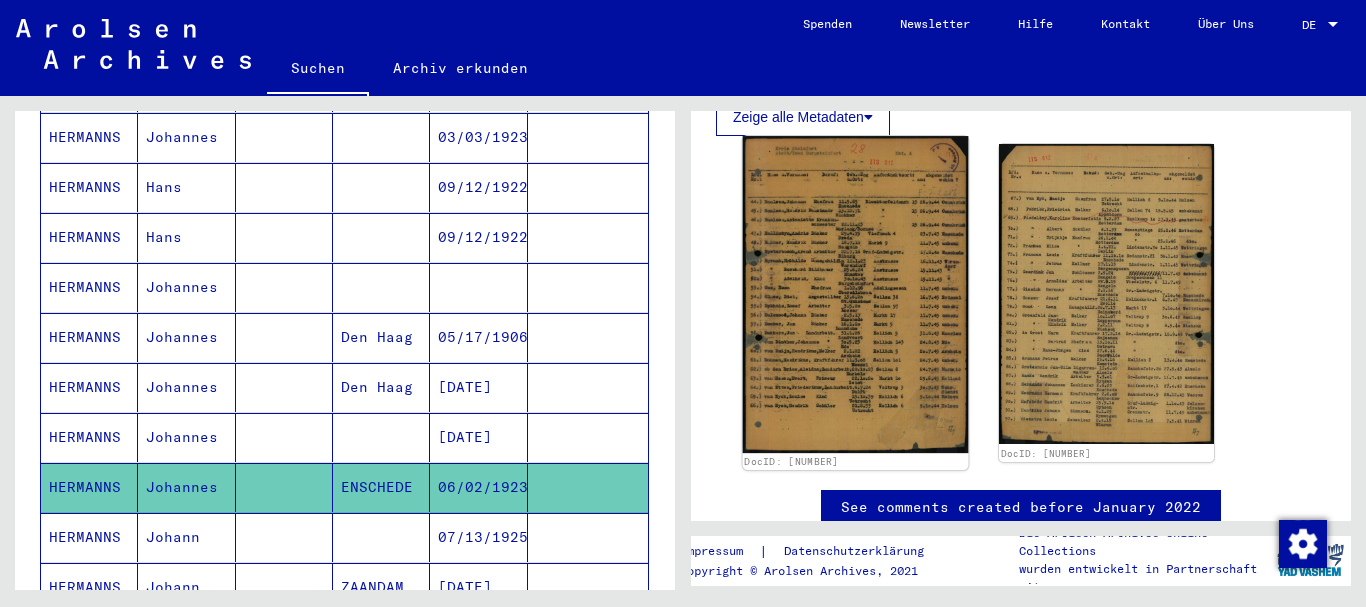 click 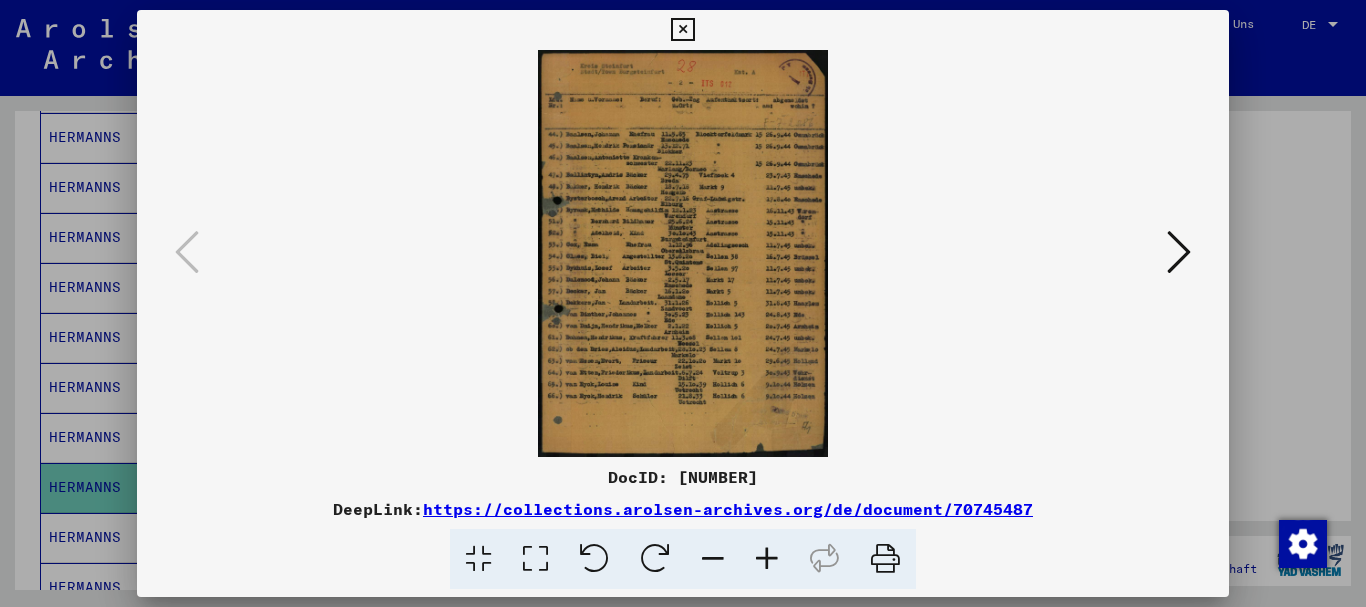 click at bounding box center (767, 559) 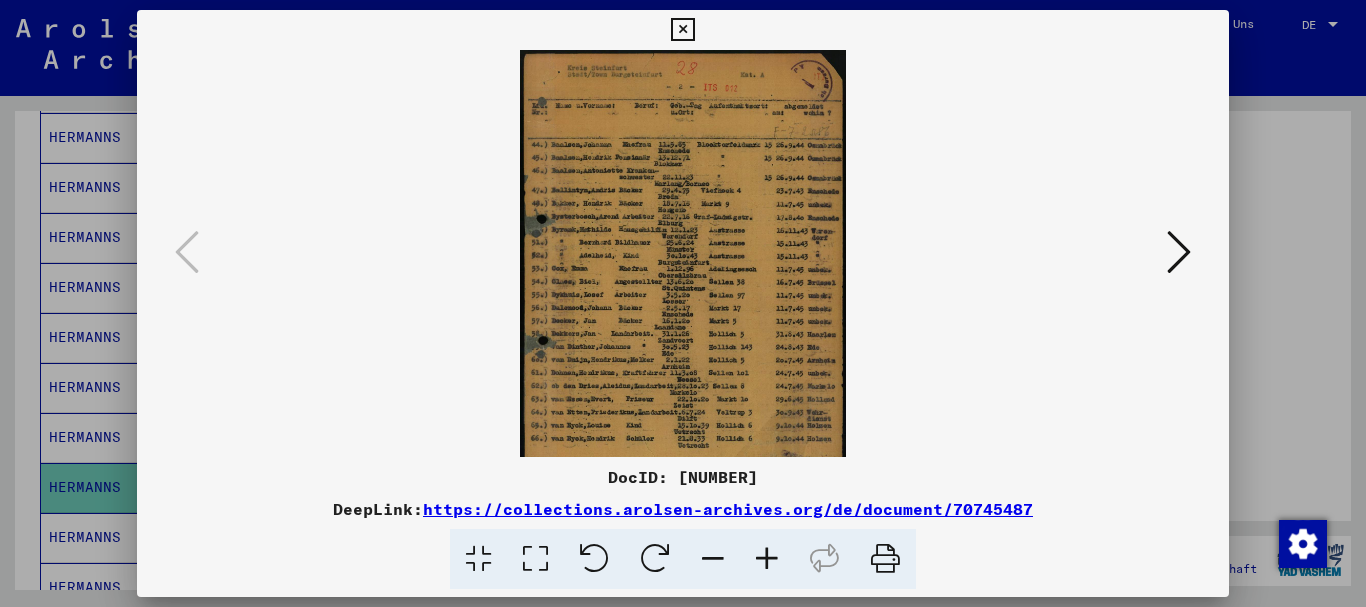 click at bounding box center [767, 559] 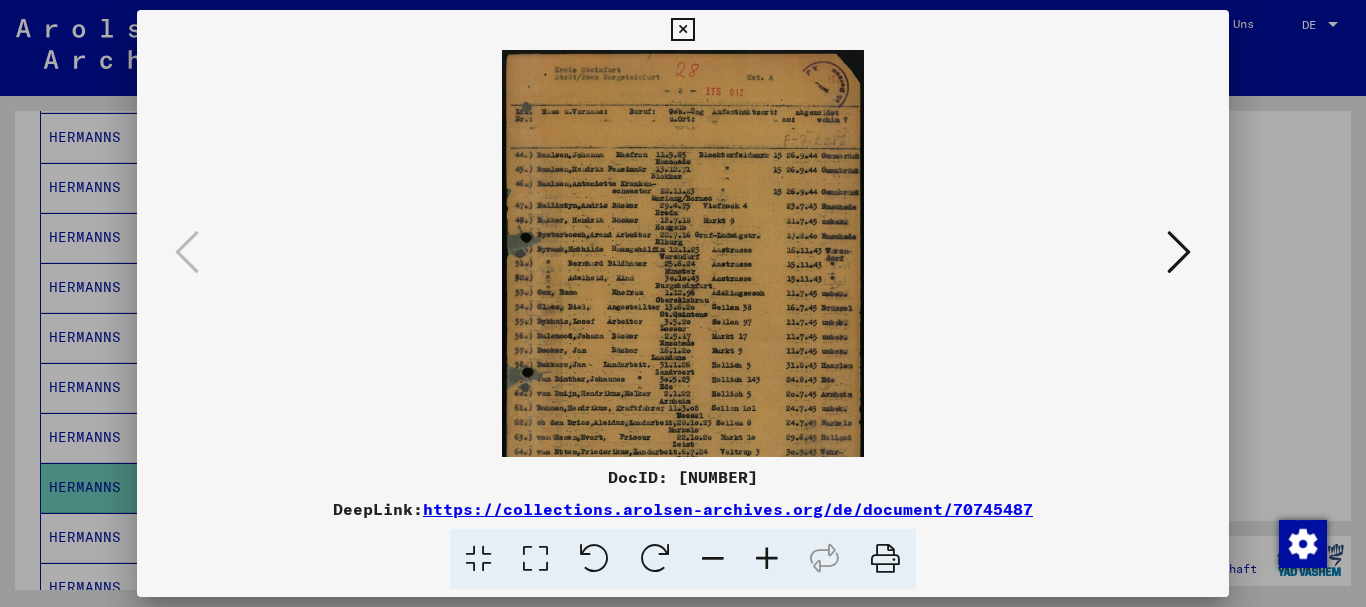 click at bounding box center [767, 559] 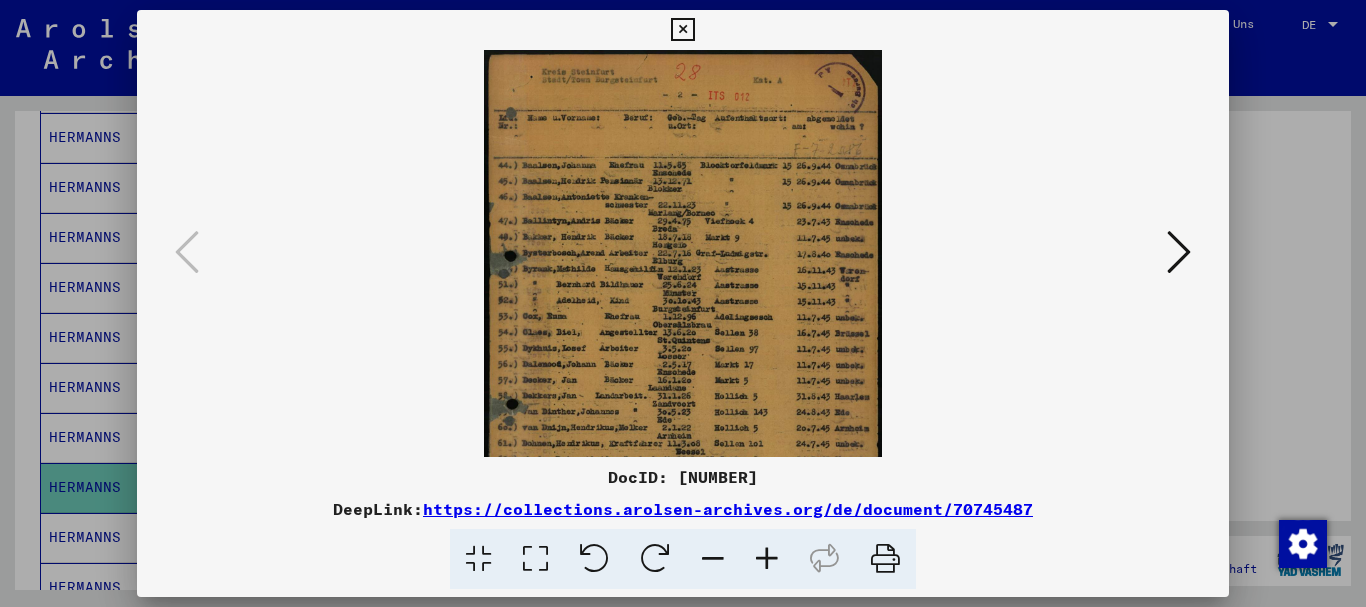 click at bounding box center (767, 559) 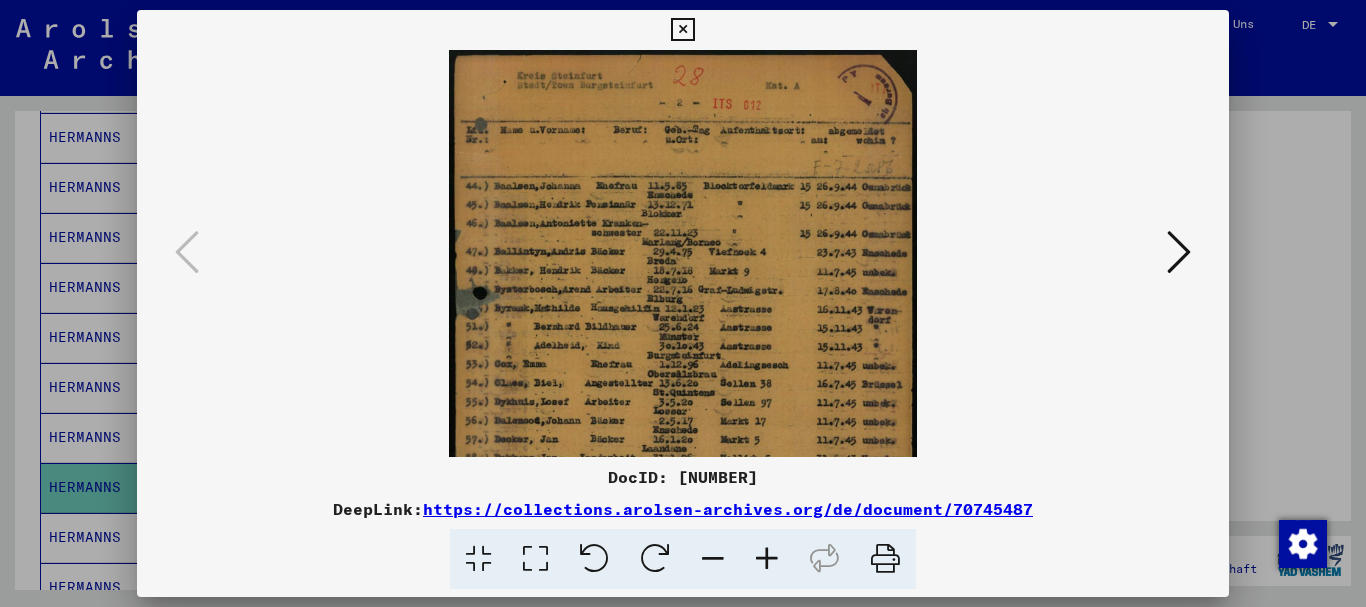 click at bounding box center [767, 559] 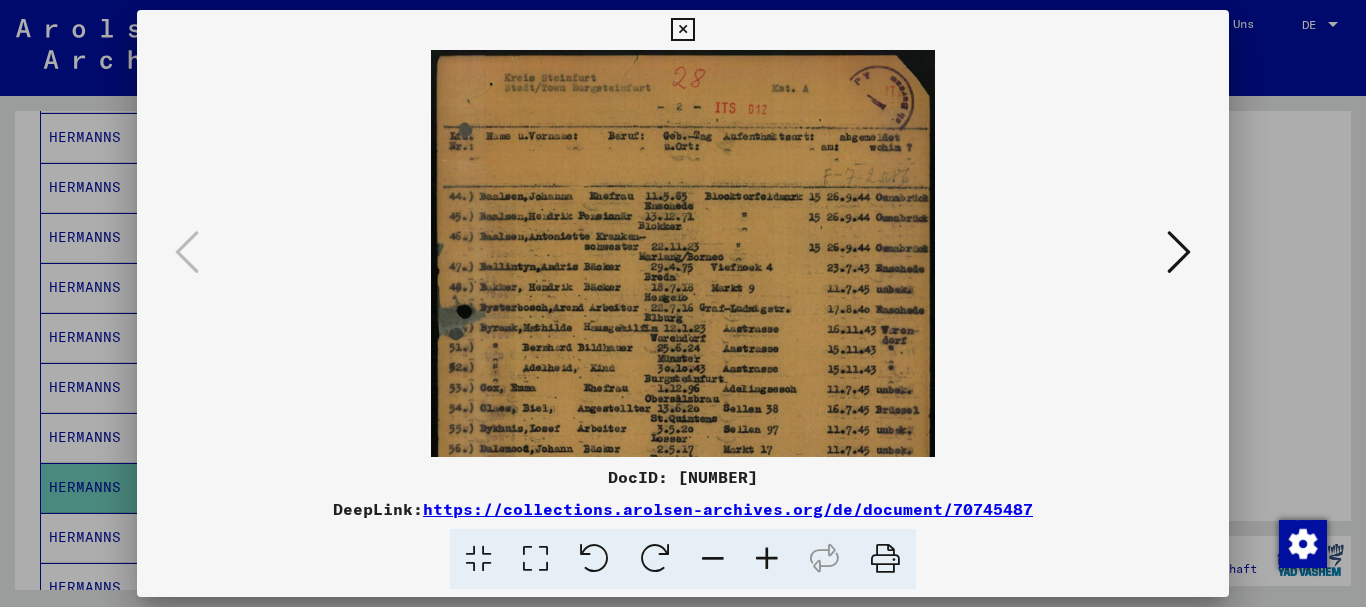 click at bounding box center (767, 559) 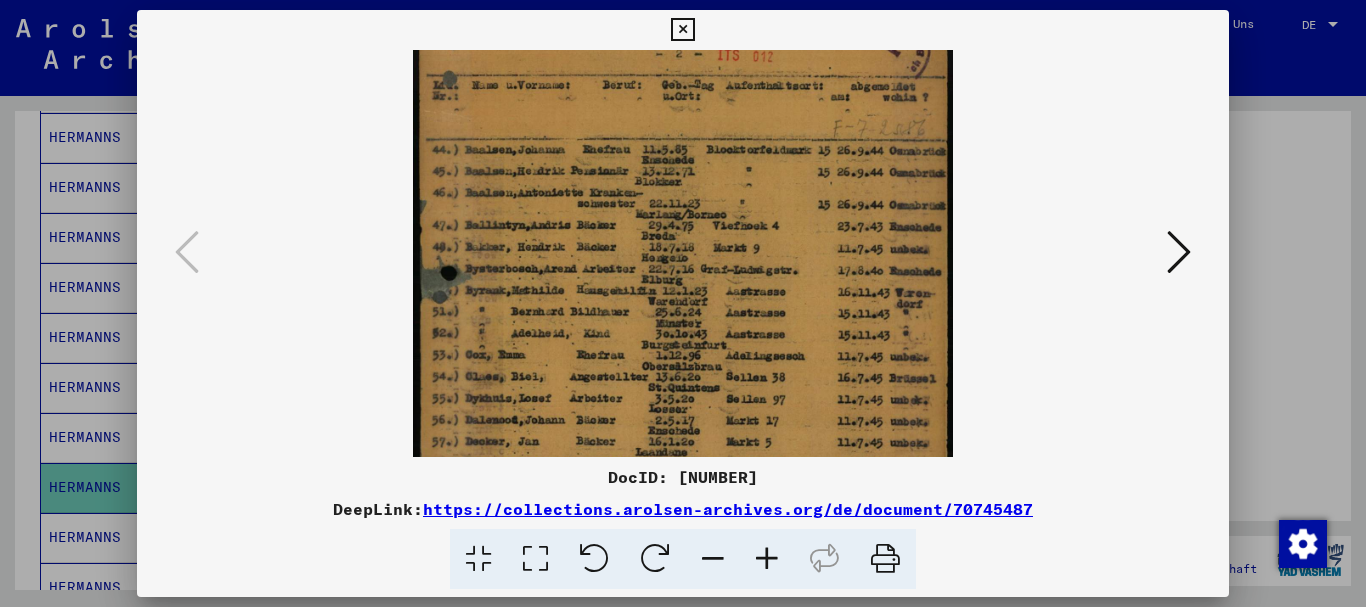 scroll, scrollTop: 26, scrollLeft: 0, axis: vertical 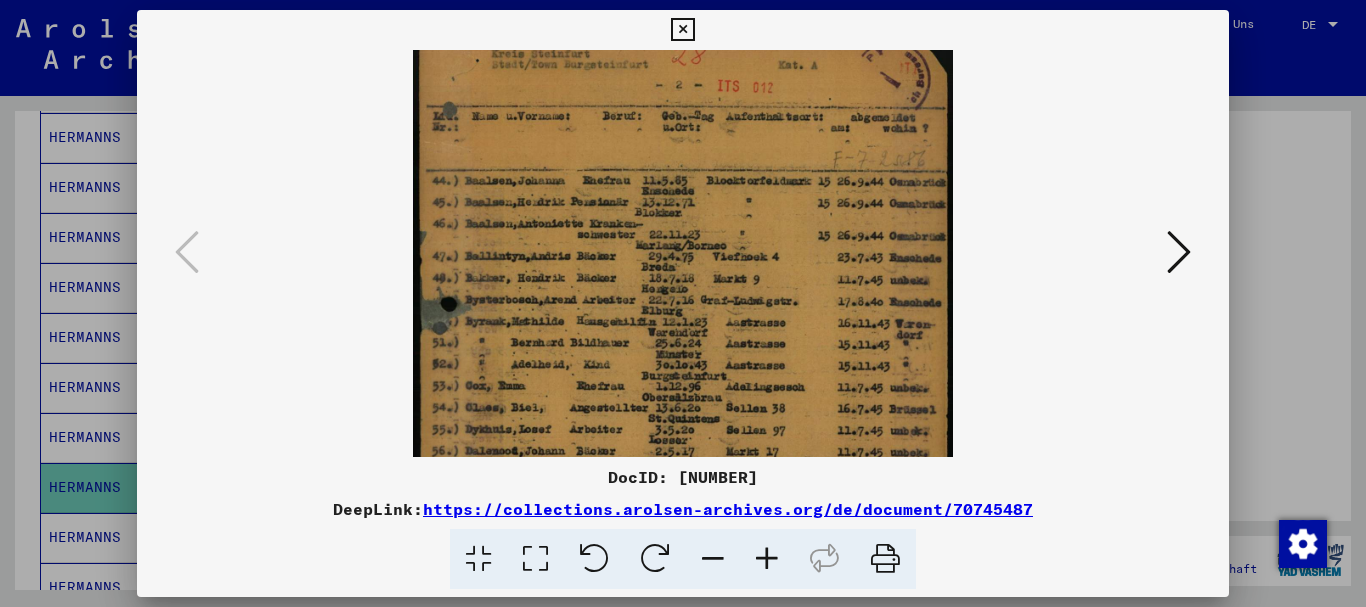drag, startPoint x: 646, startPoint y: 423, endPoint x: 705, endPoint y: 386, distance: 69.641945 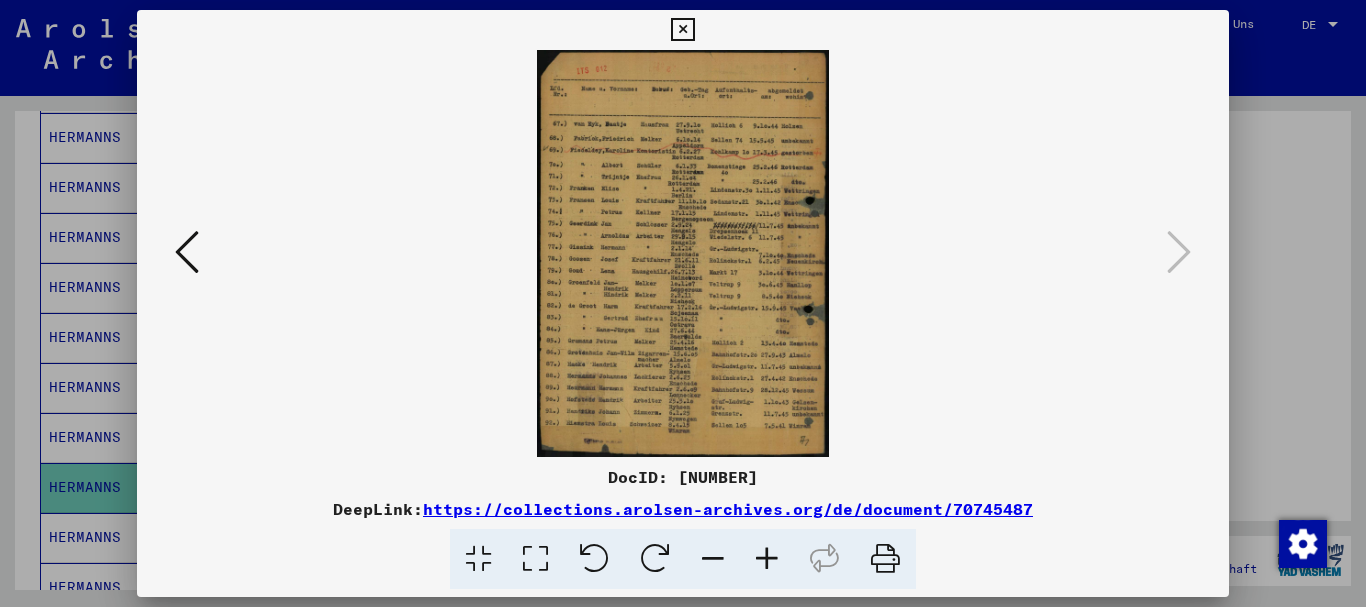 scroll, scrollTop: 0, scrollLeft: 0, axis: both 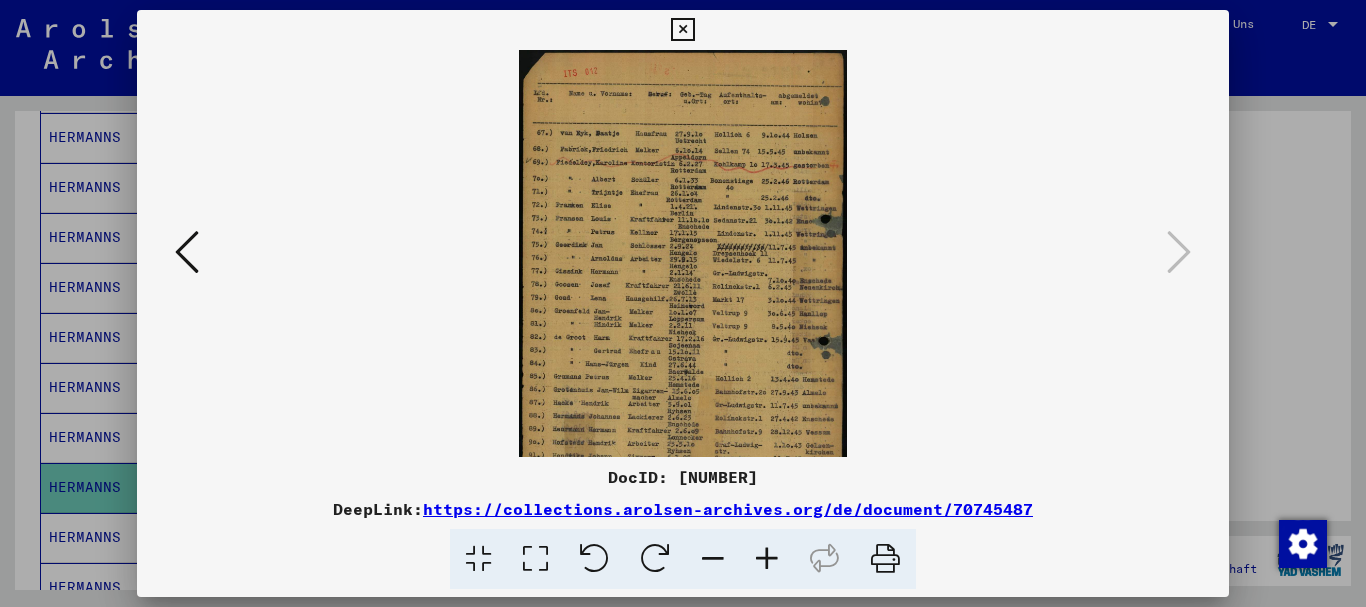 click at bounding box center [767, 559] 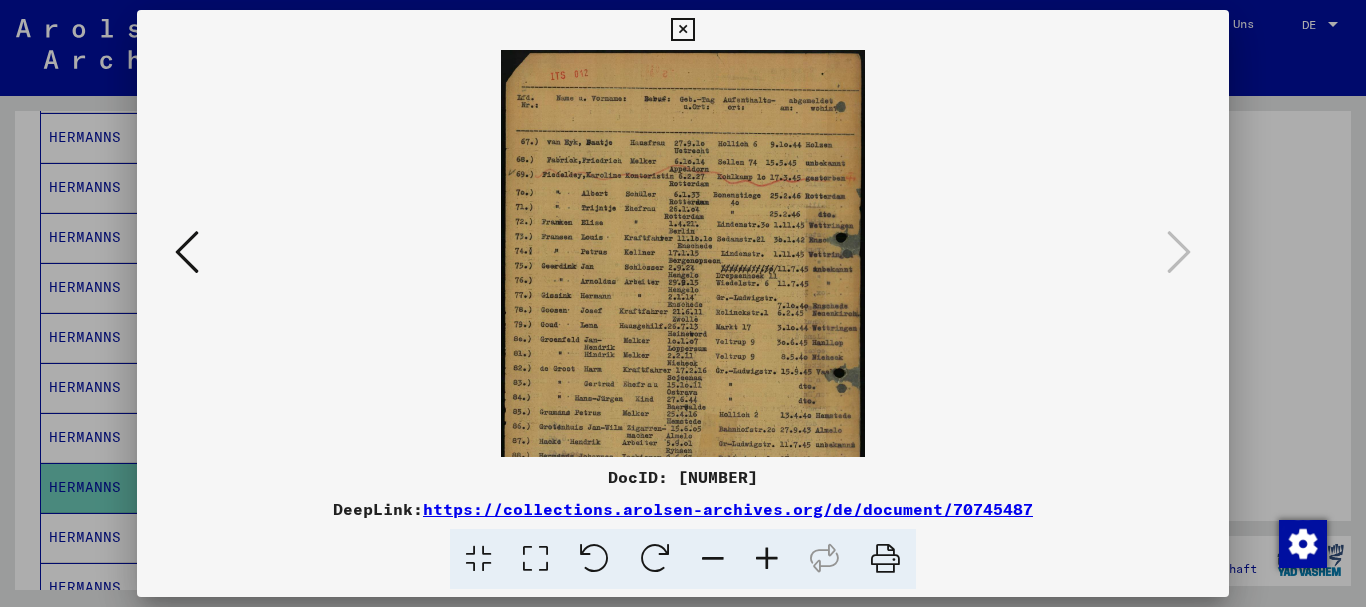 click at bounding box center [767, 559] 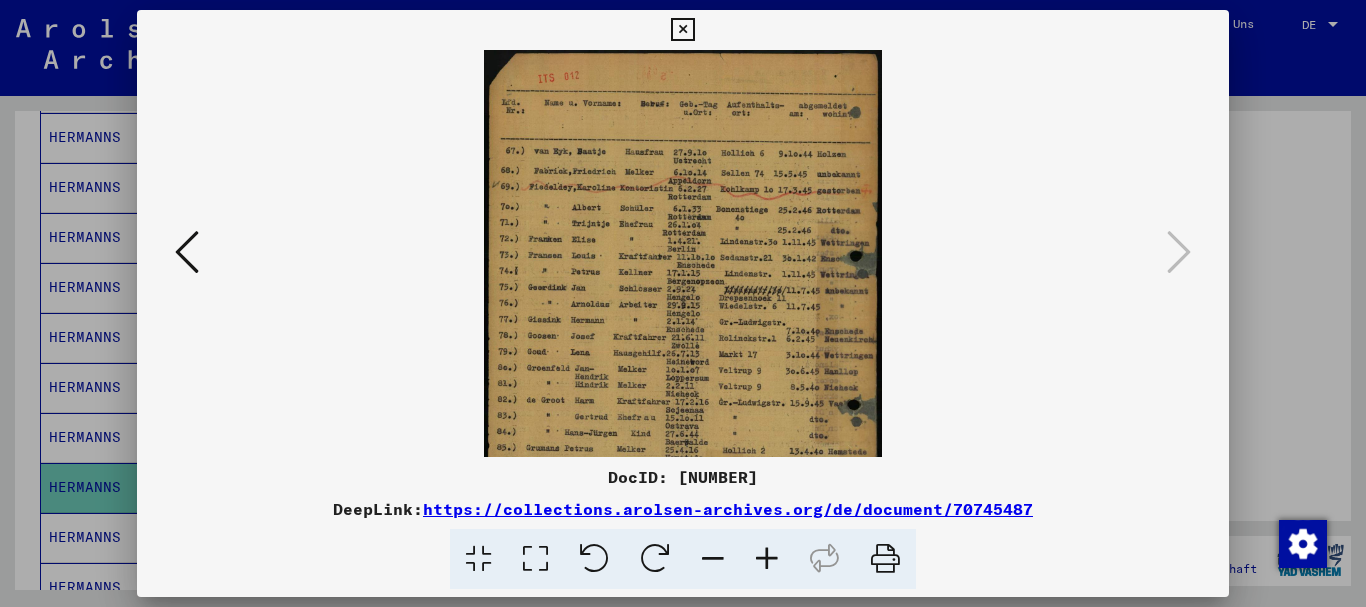 click at bounding box center [767, 559] 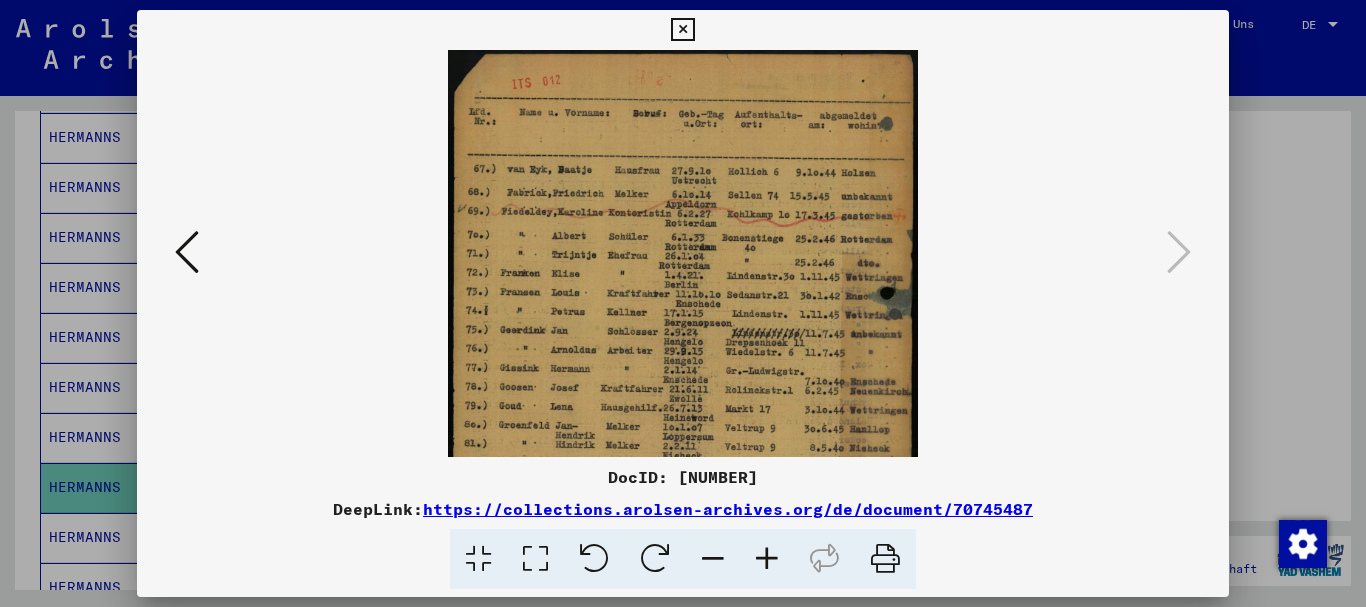 click at bounding box center [767, 559] 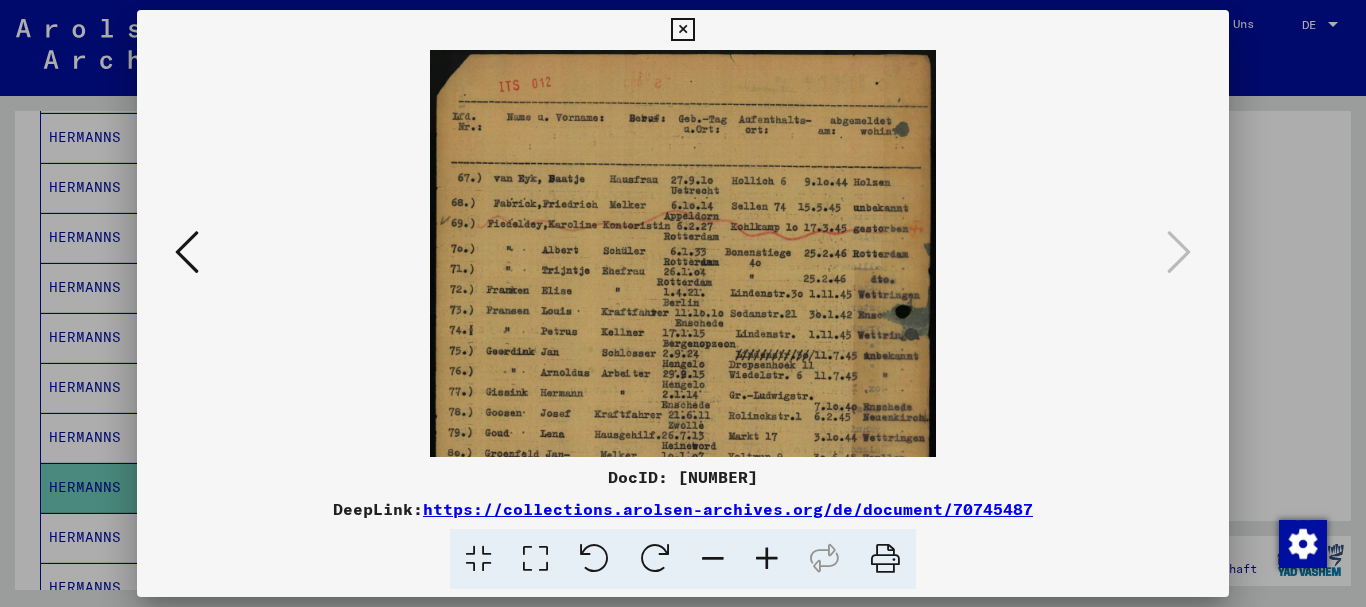 click at bounding box center [767, 559] 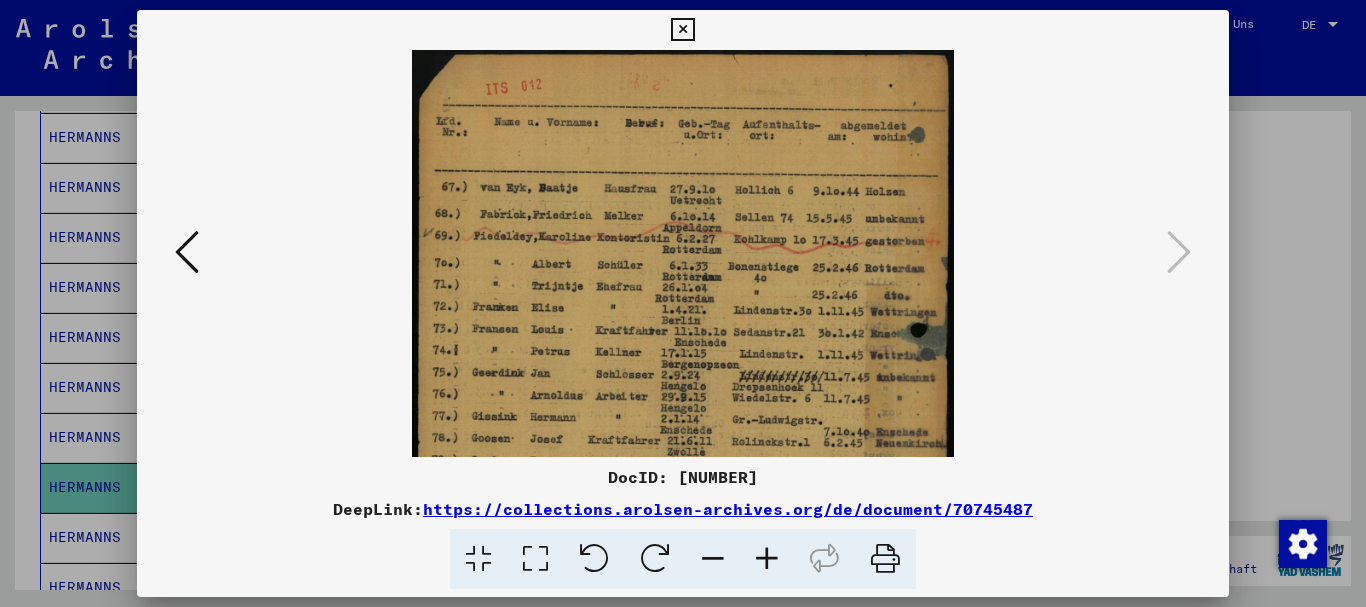 click at bounding box center [767, 559] 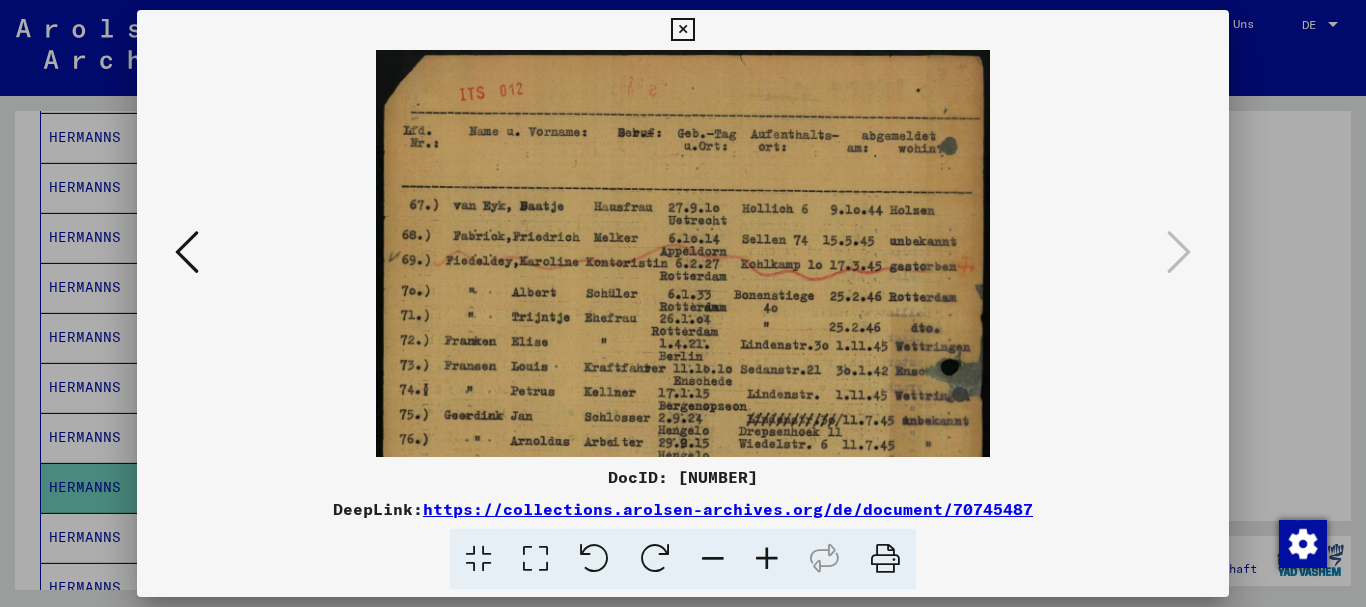 click at bounding box center (767, 559) 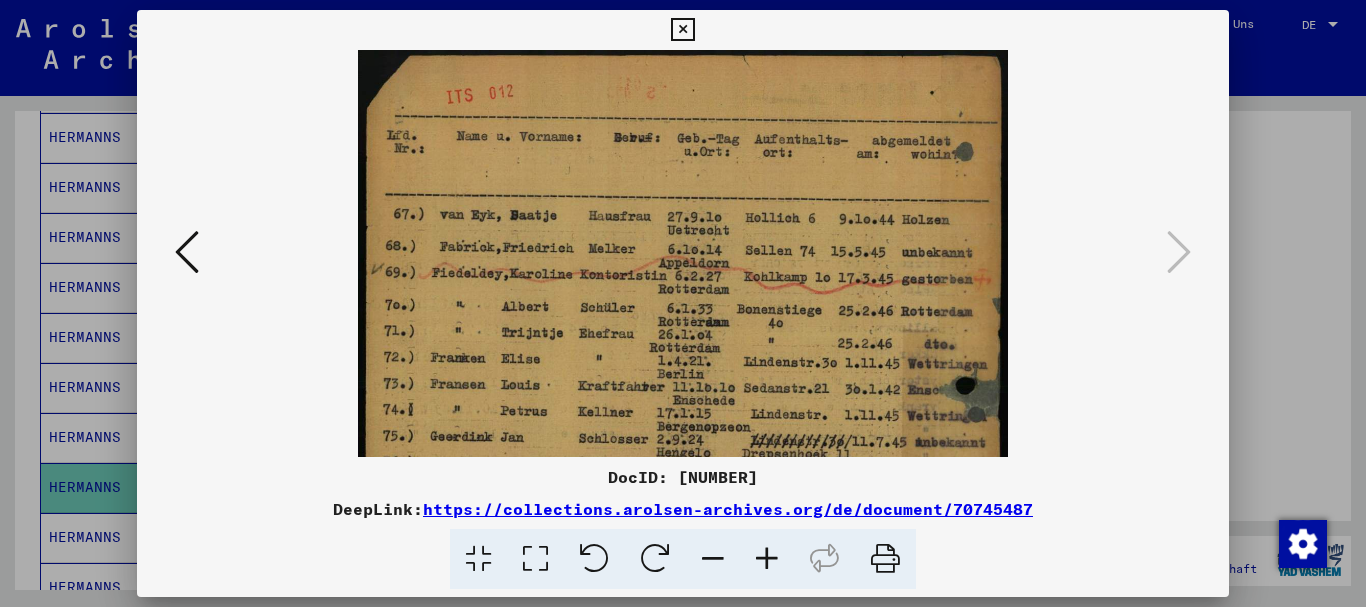 click at bounding box center (767, 559) 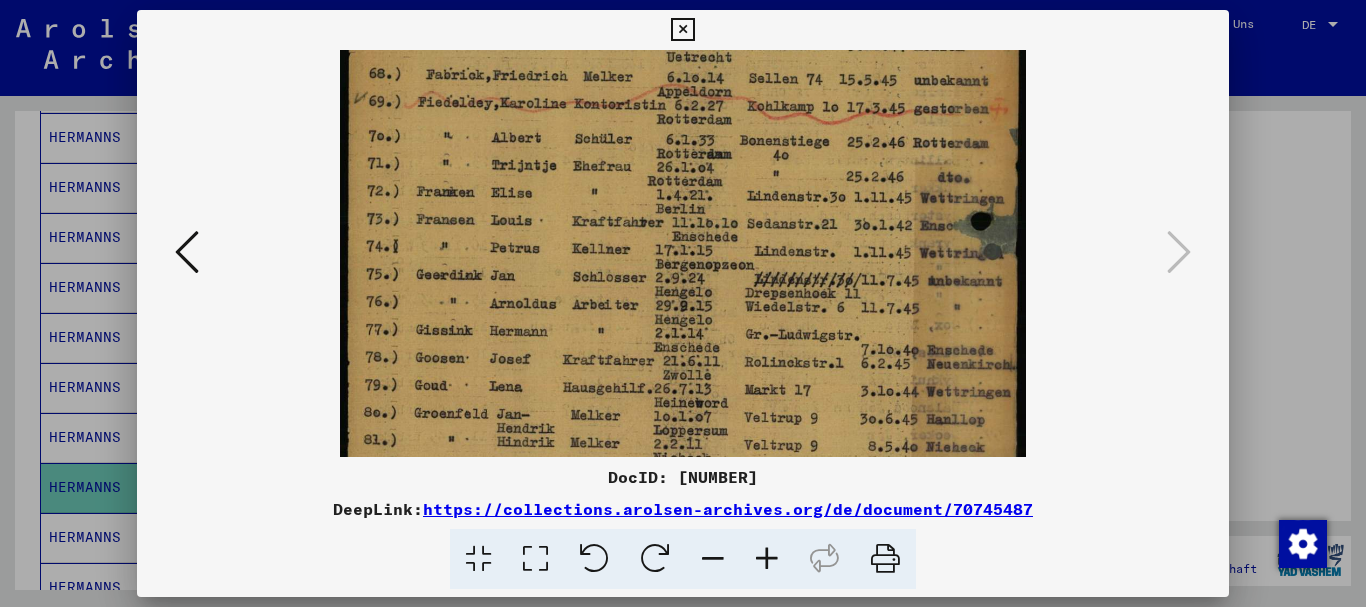 drag, startPoint x: 718, startPoint y: 193, endPoint x: 710, endPoint y: 168, distance: 26.24881 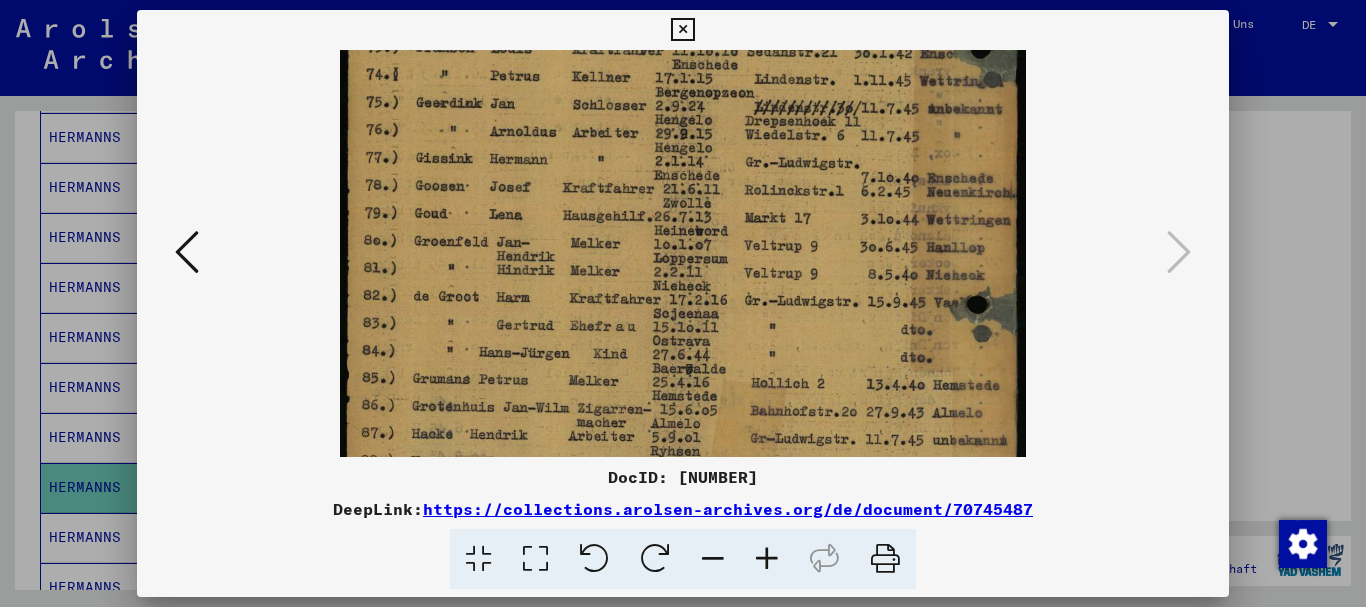drag, startPoint x: 717, startPoint y: 157, endPoint x: 714, endPoint y: 144, distance: 13.341664 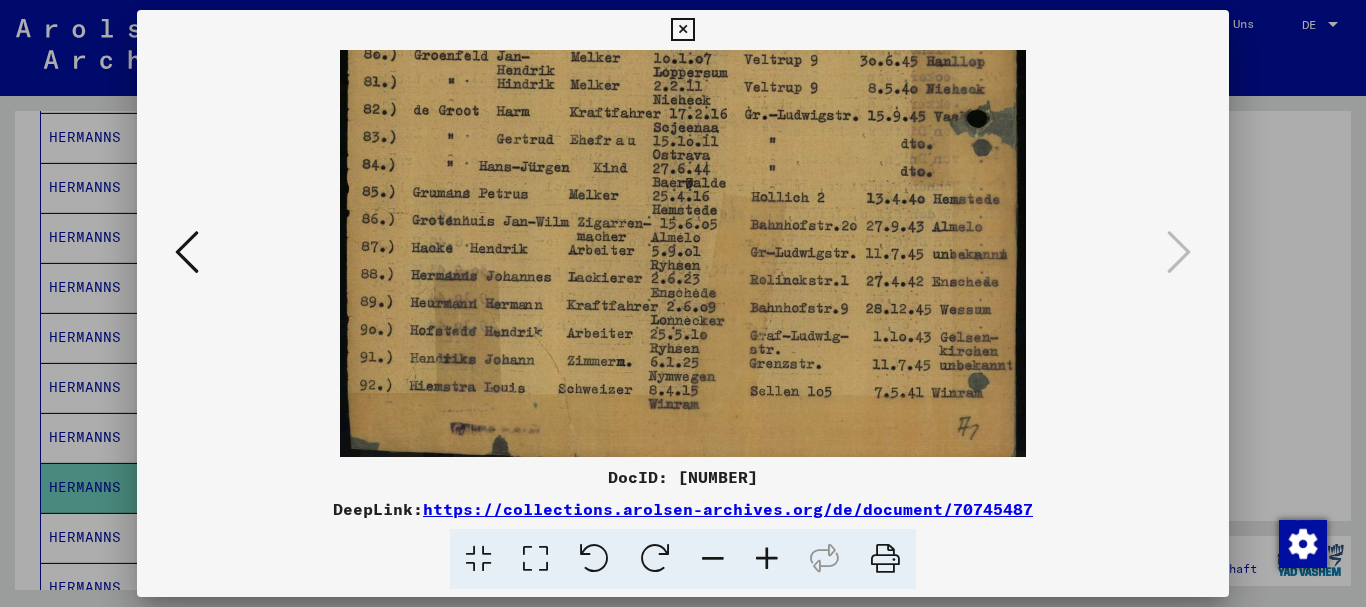drag, startPoint x: 724, startPoint y: 156, endPoint x: 716, endPoint y: 112, distance: 44.72136 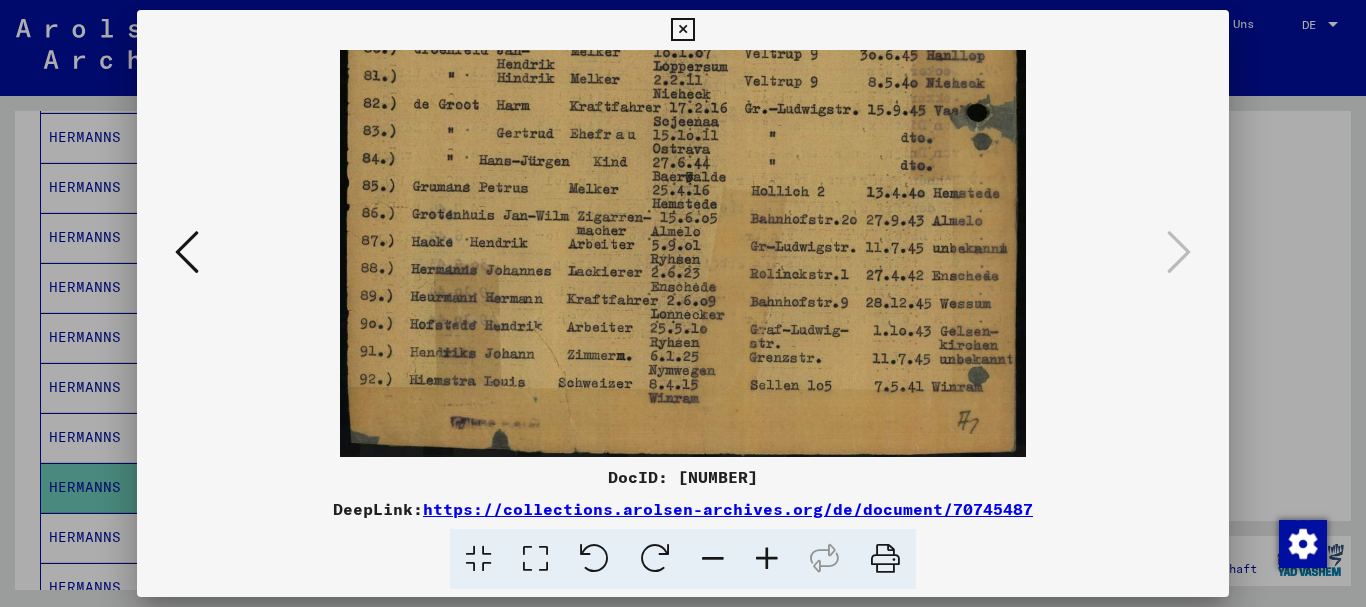 click at bounding box center (682, -19) 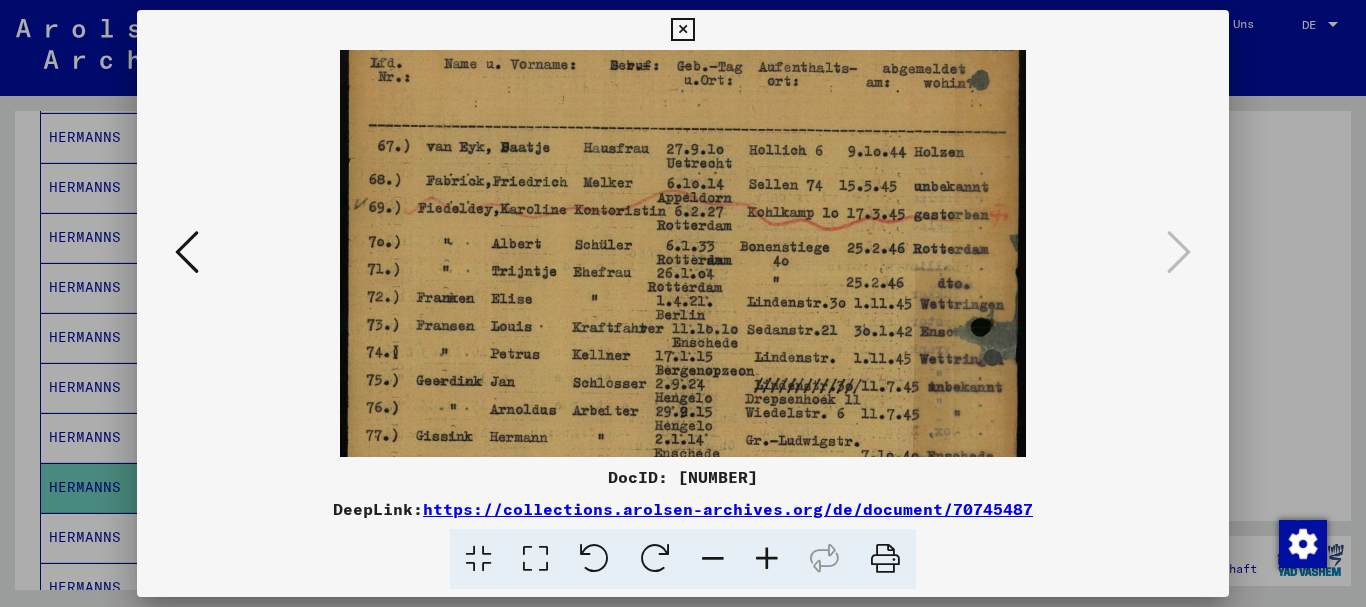 drag, startPoint x: 763, startPoint y: 308, endPoint x: 765, endPoint y: 615, distance: 307.0065 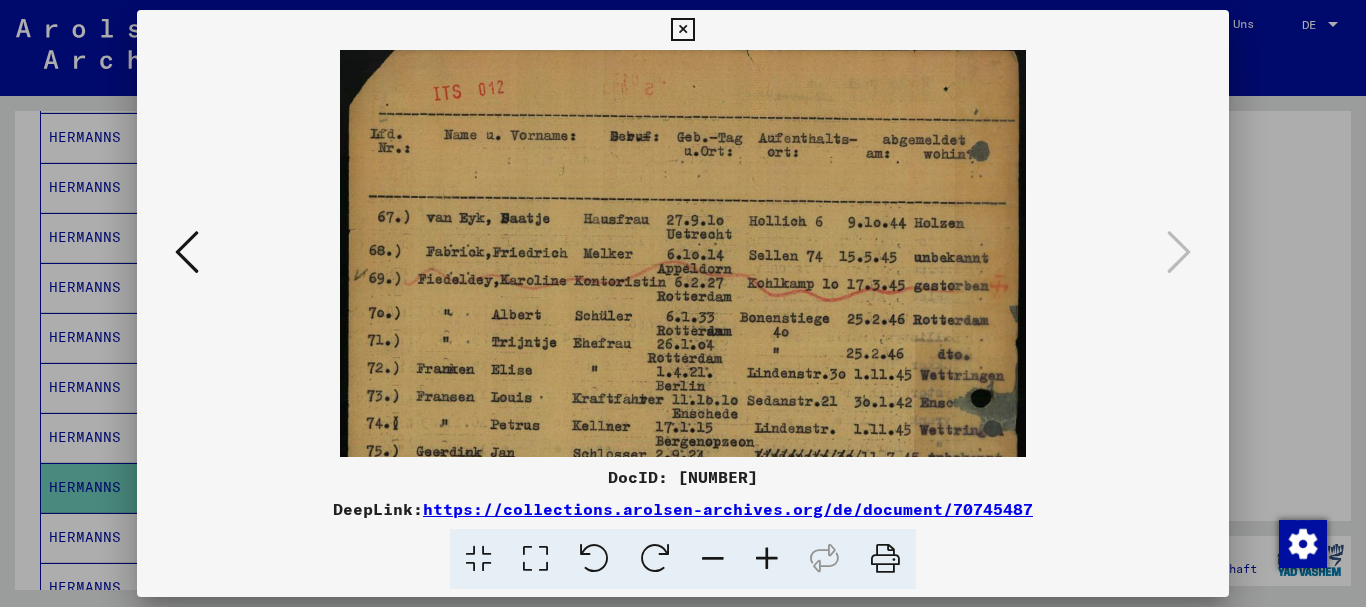 drag, startPoint x: 733, startPoint y: 256, endPoint x: 745, endPoint y: 327, distance: 72.00694 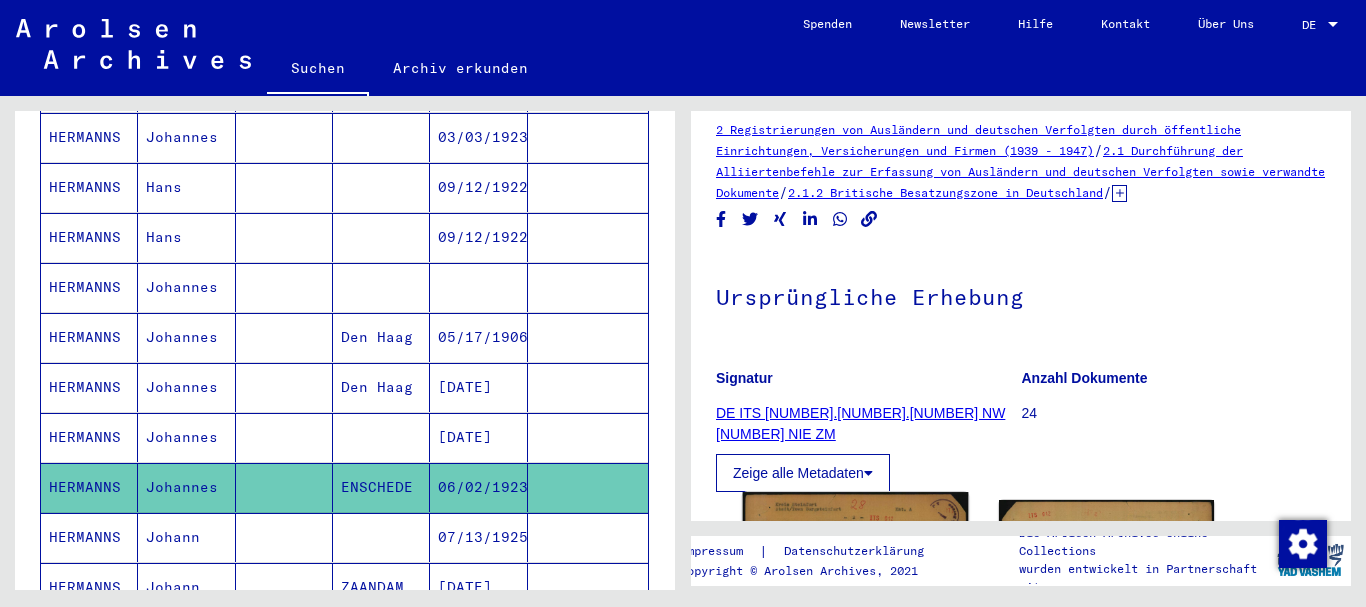 scroll, scrollTop: 0, scrollLeft: 0, axis: both 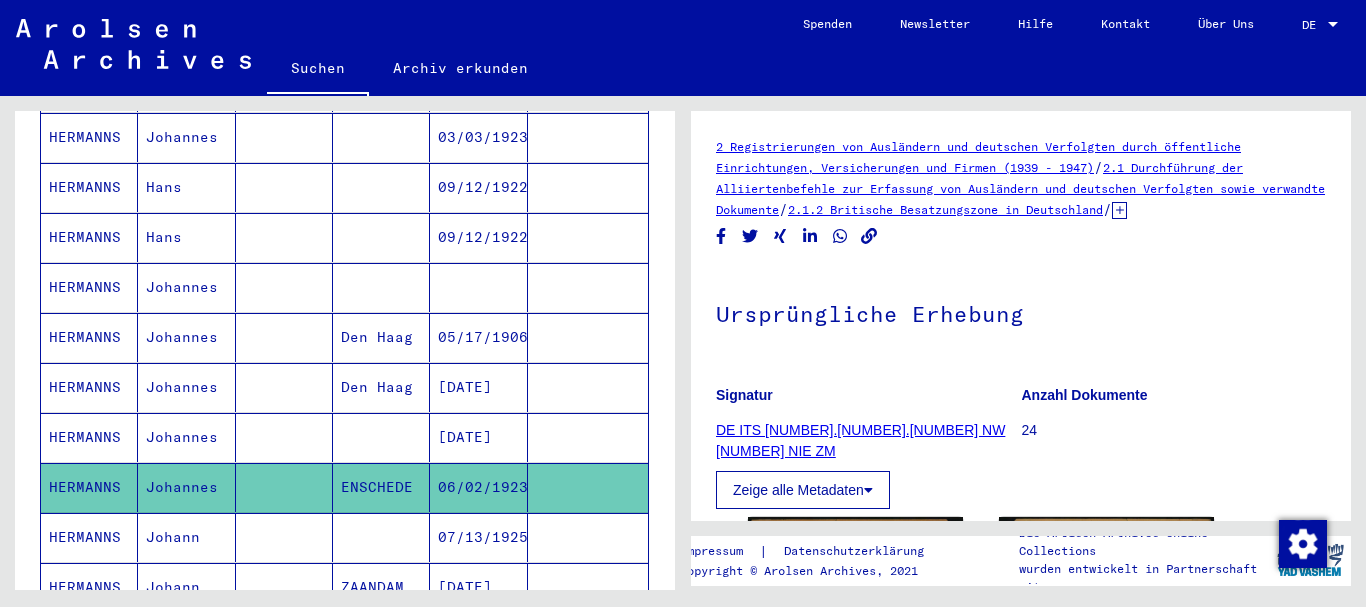 click 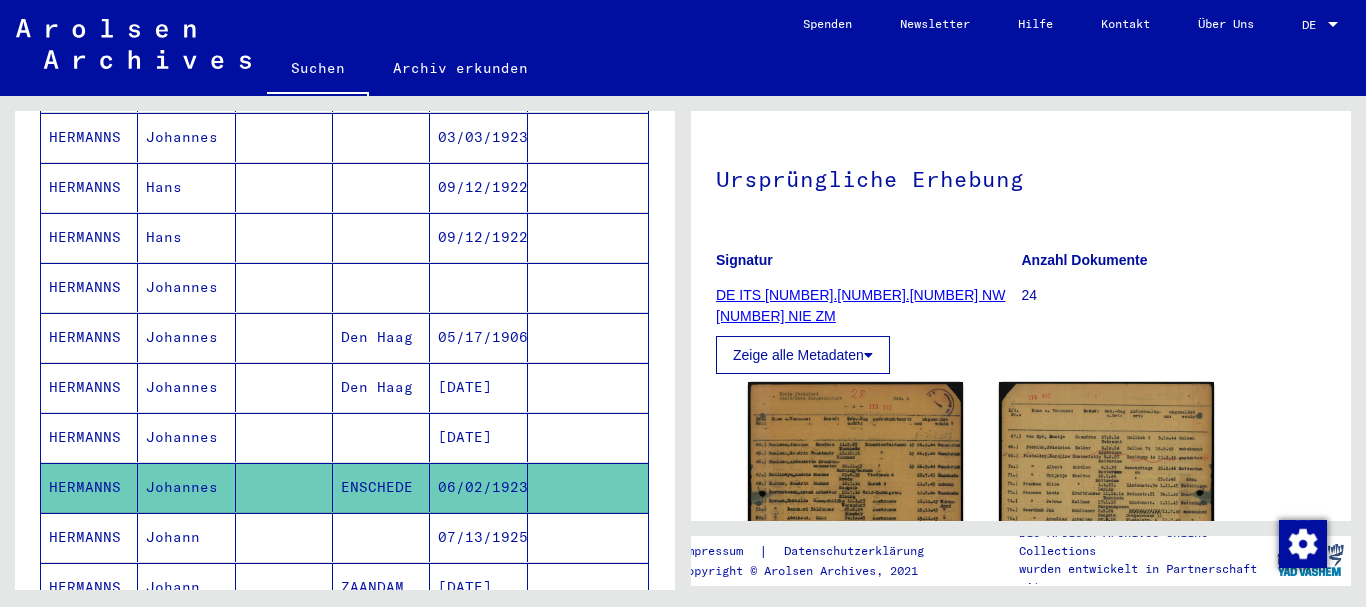 scroll, scrollTop: 264, scrollLeft: 0, axis: vertical 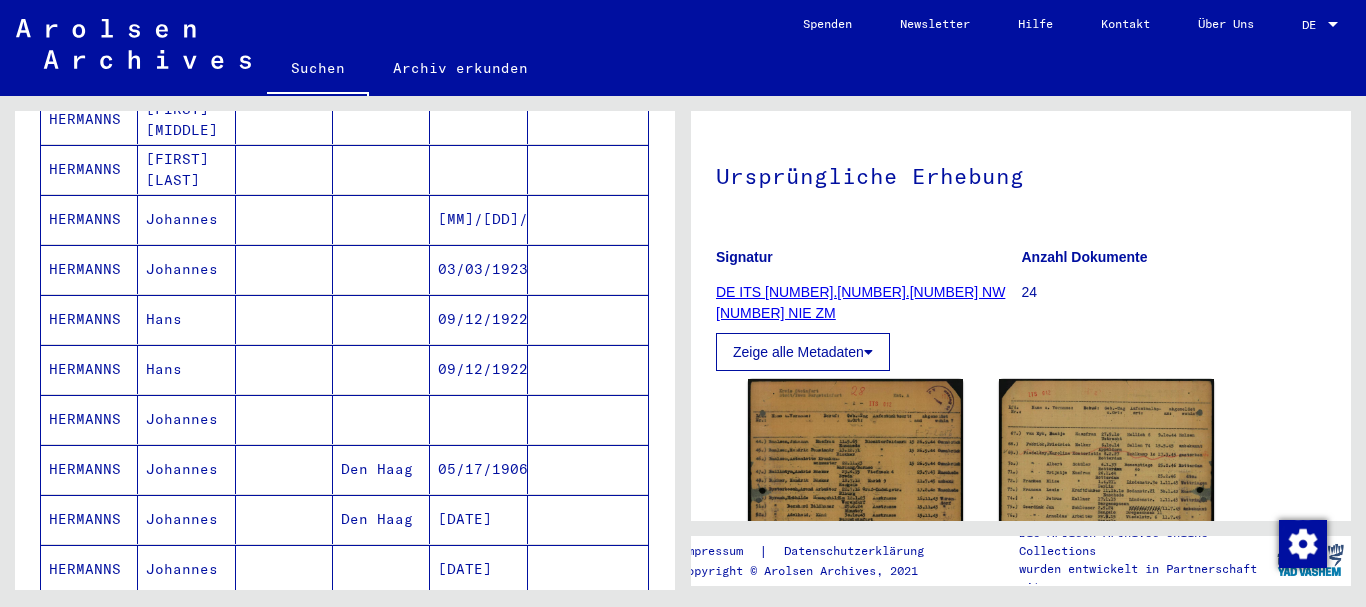 click on "HERMANNS" at bounding box center [89, 469] 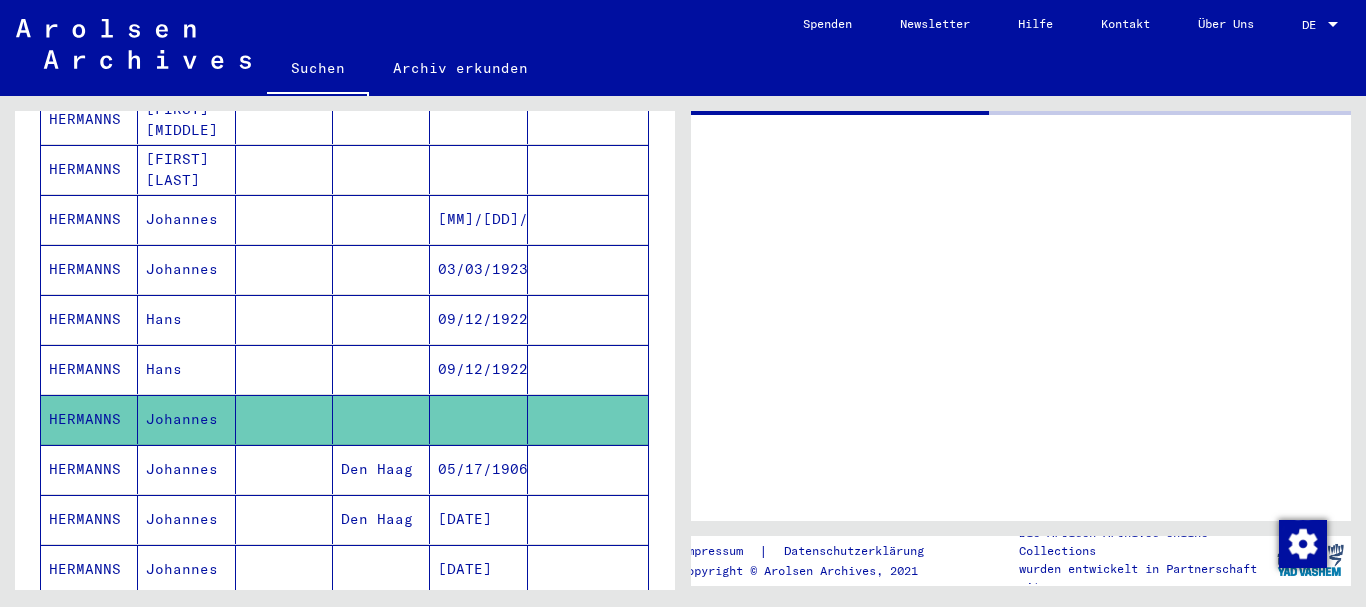 scroll, scrollTop: 0, scrollLeft: 0, axis: both 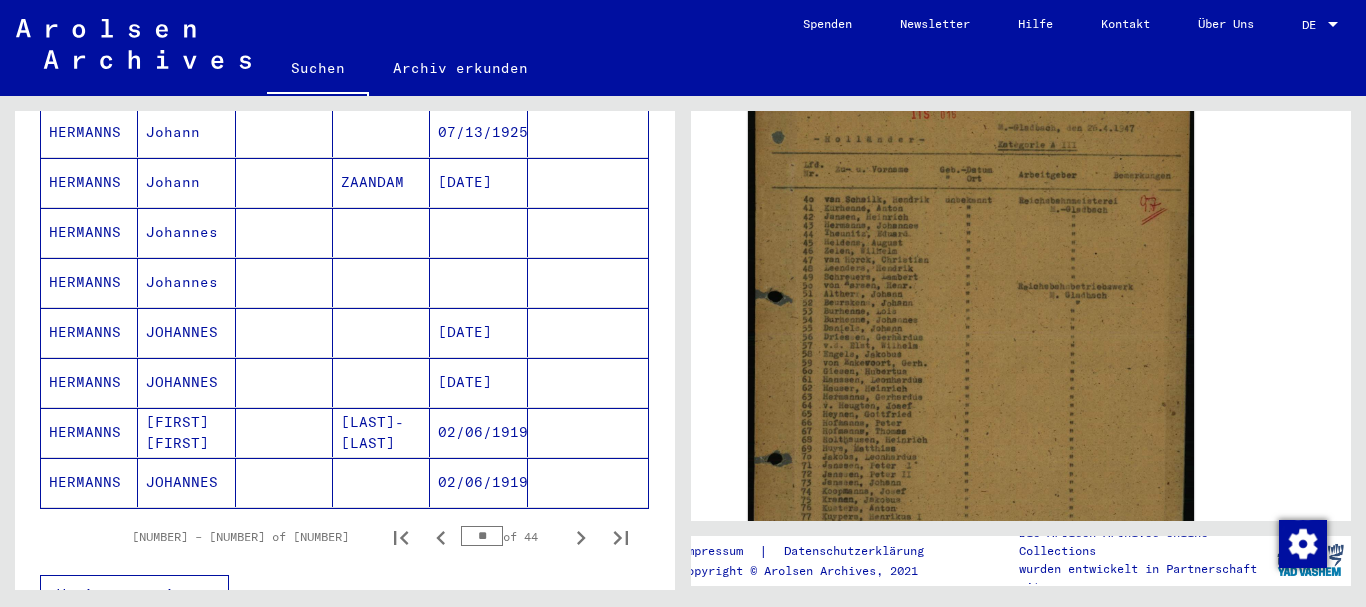 click on "HERMANNS" at bounding box center [89, 282] 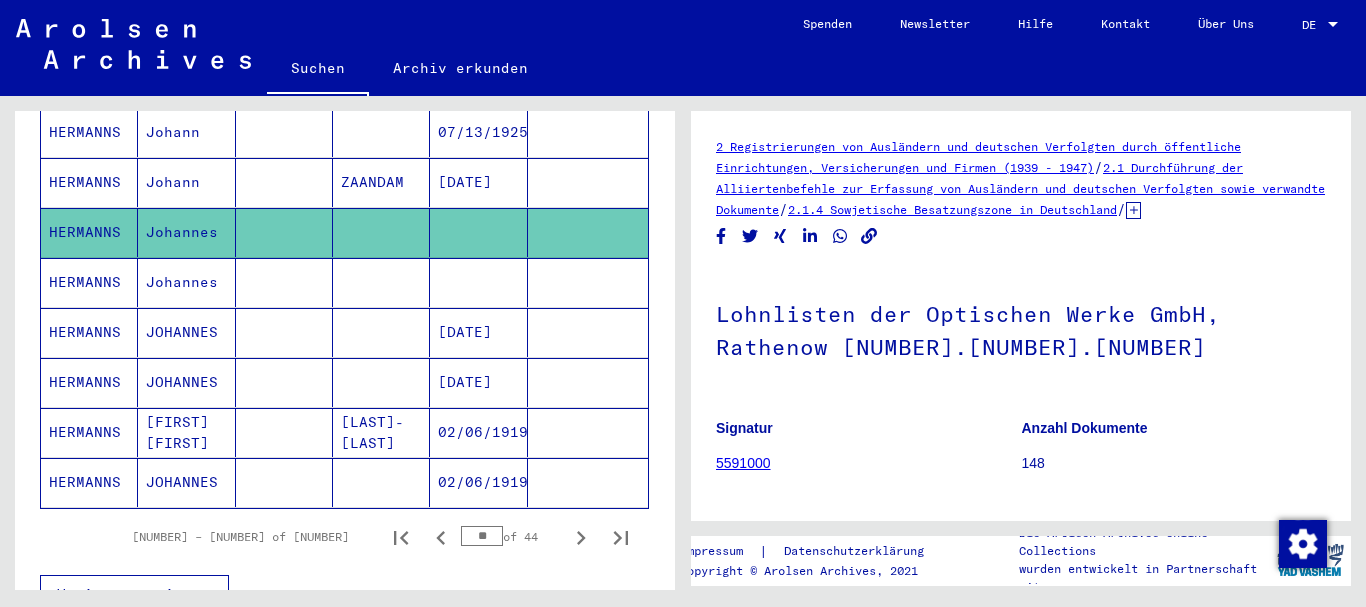 scroll, scrollTop: 0, scrollLeft: 0, axis: both 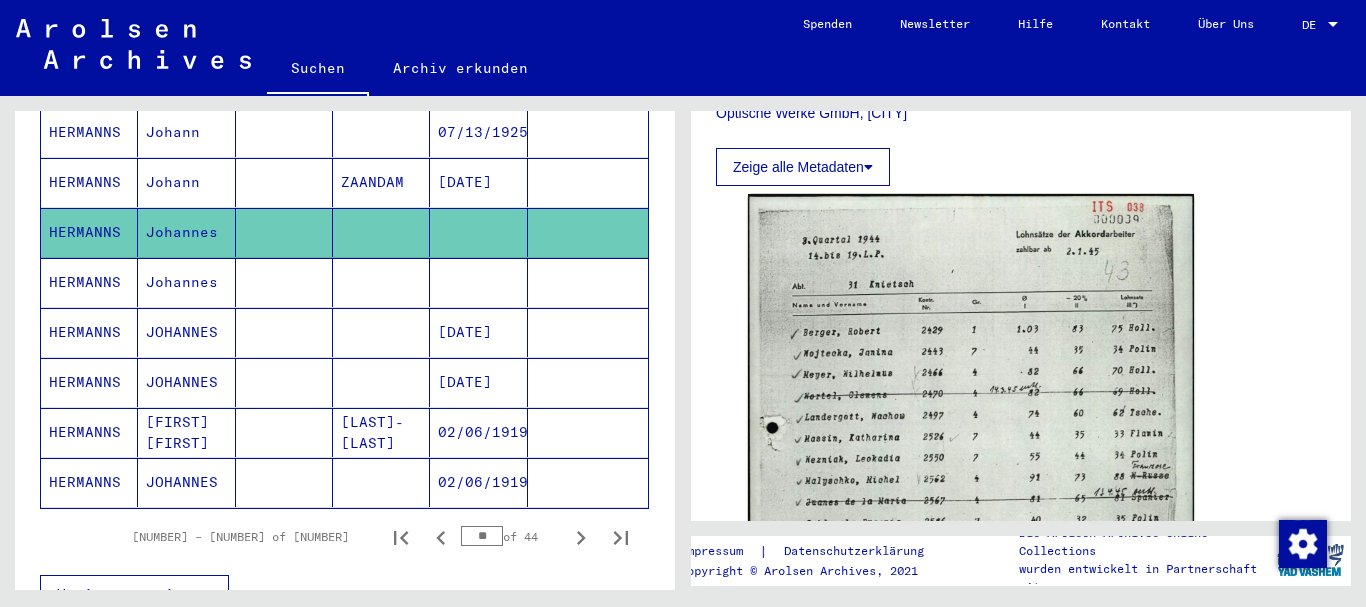 click on "HERMANNS" at bounding box center [89, 332] 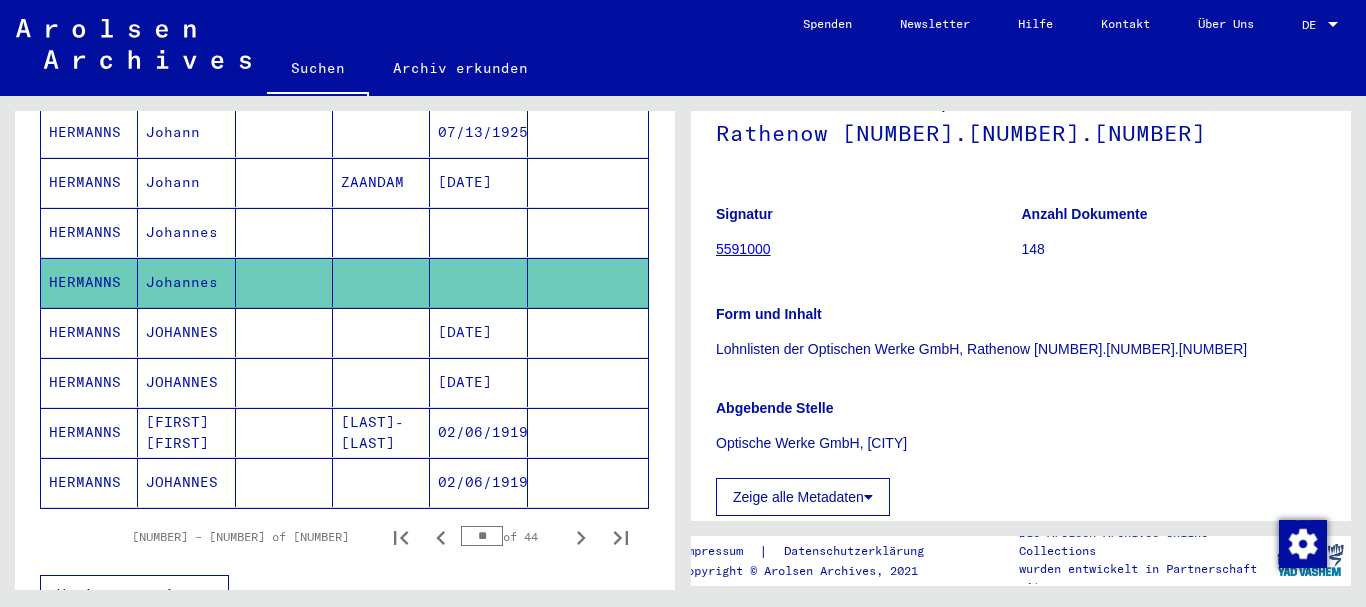 scroll, scrollTop: 0, scrollLeft: 0, axis: both 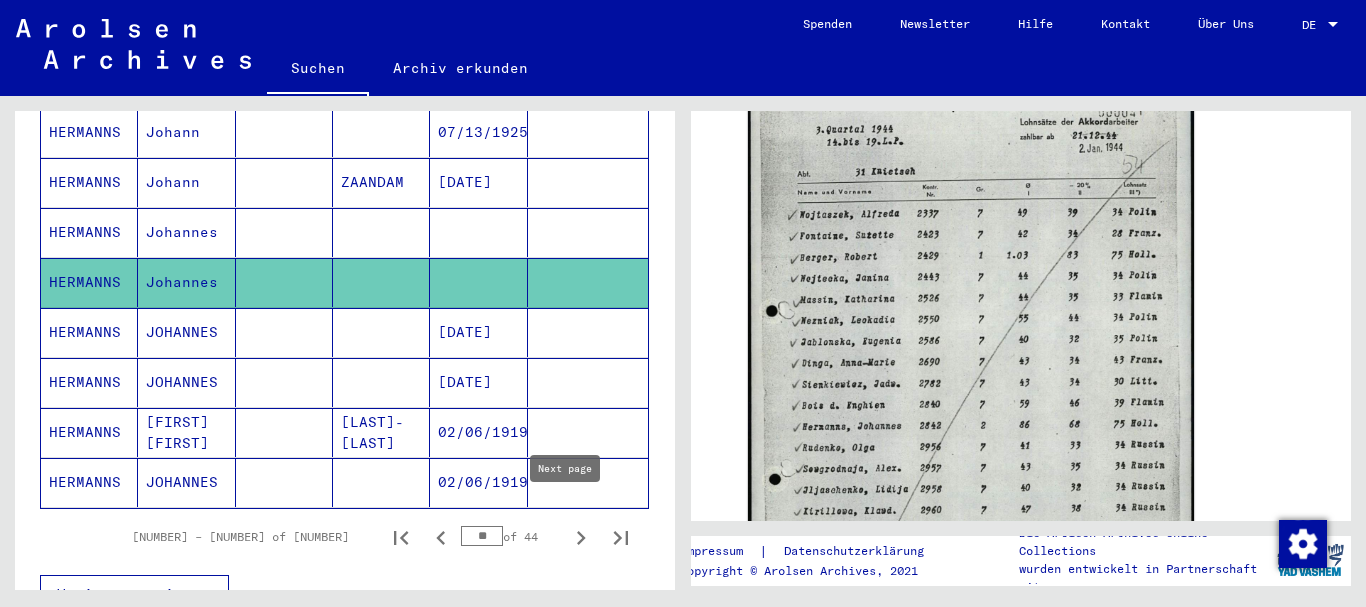 click 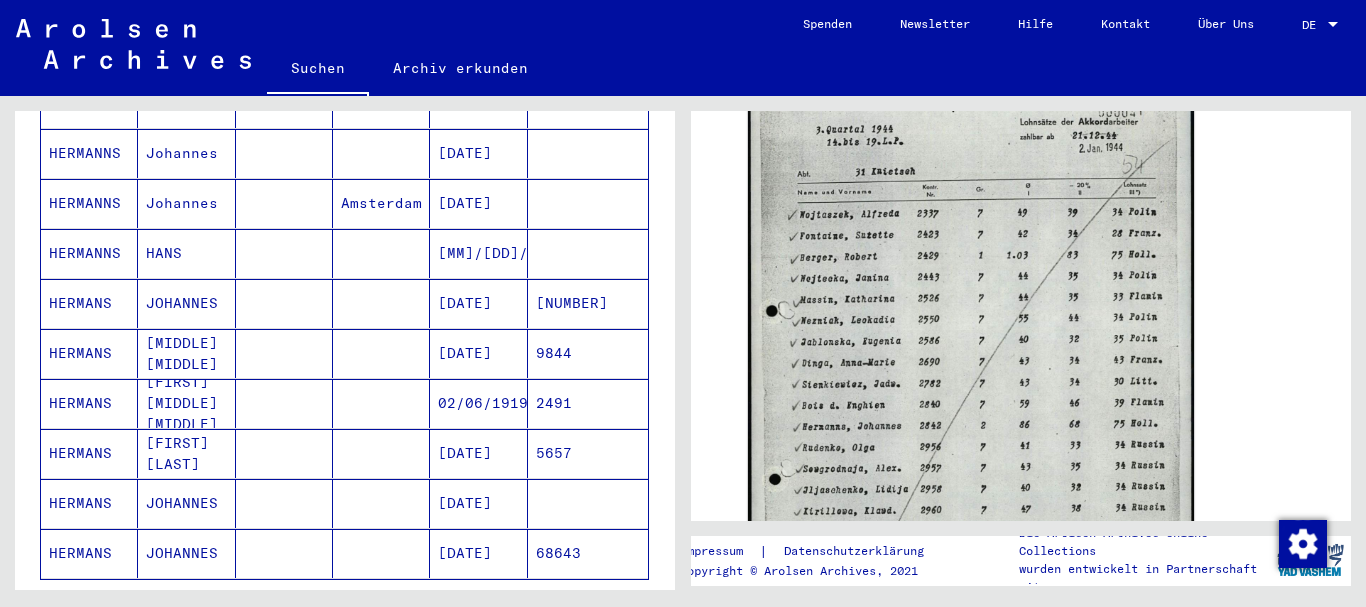 scroll, scrollTop: 1121, scrollLeft: 0, axis: vertical 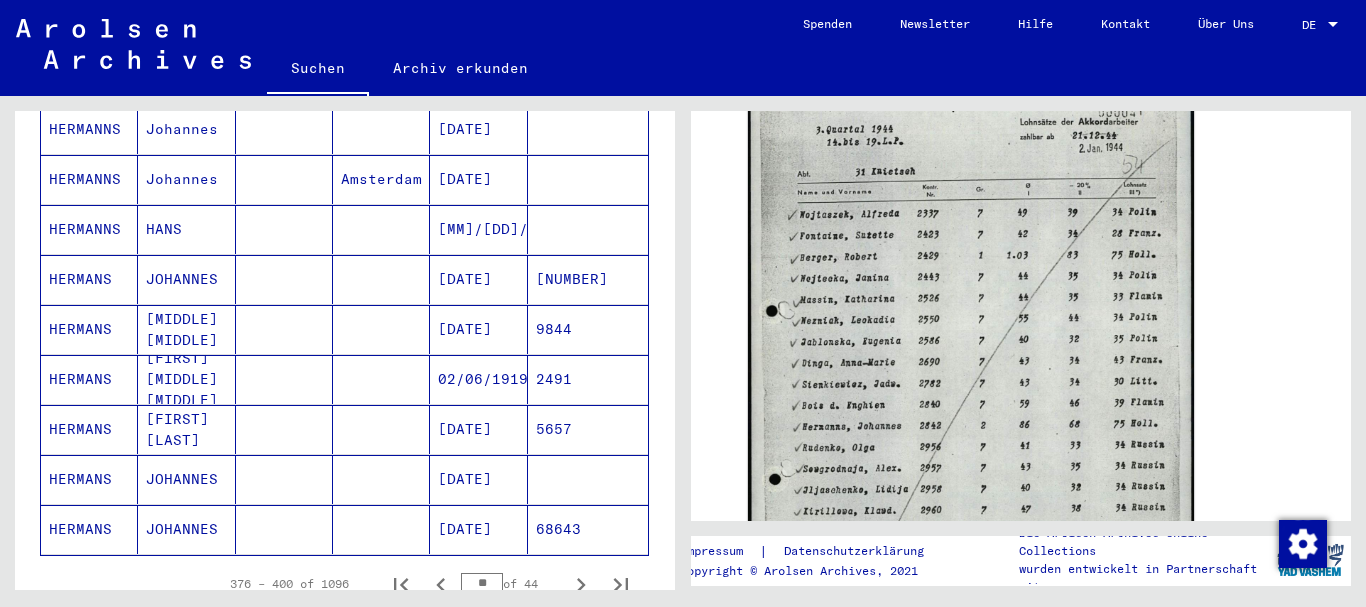 click on "HERMANS" at bounding box center (89, 479) 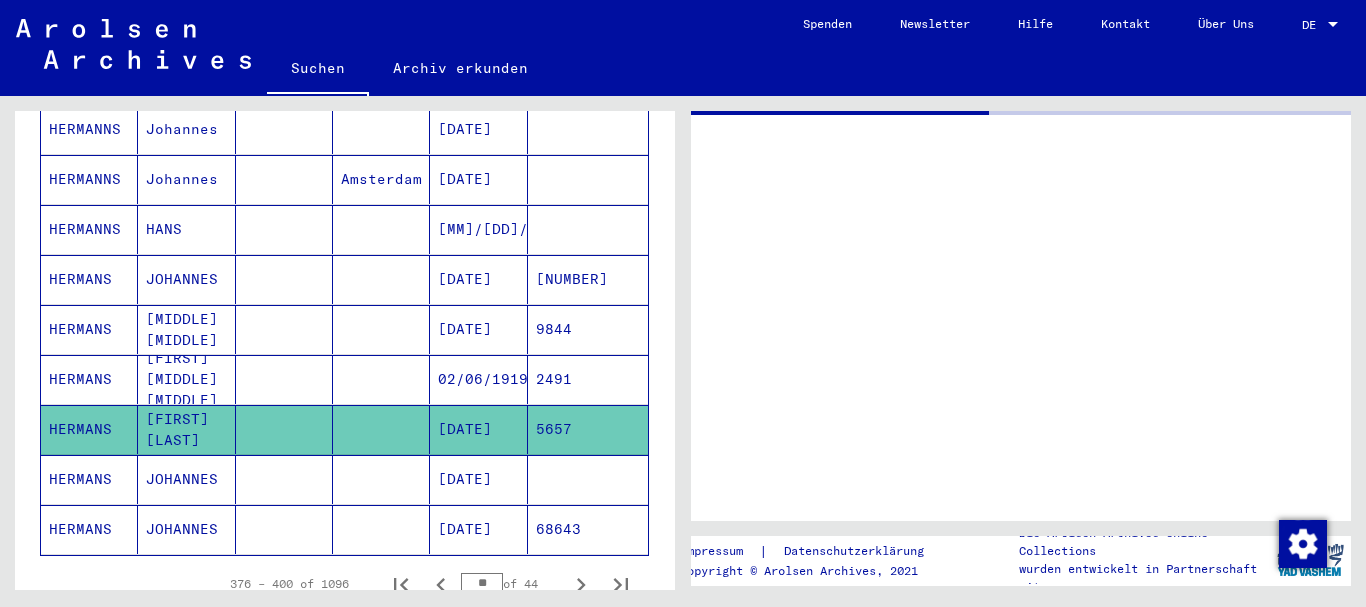 scroll, scrollTop: 0, scrollLeft: 0, axis: both 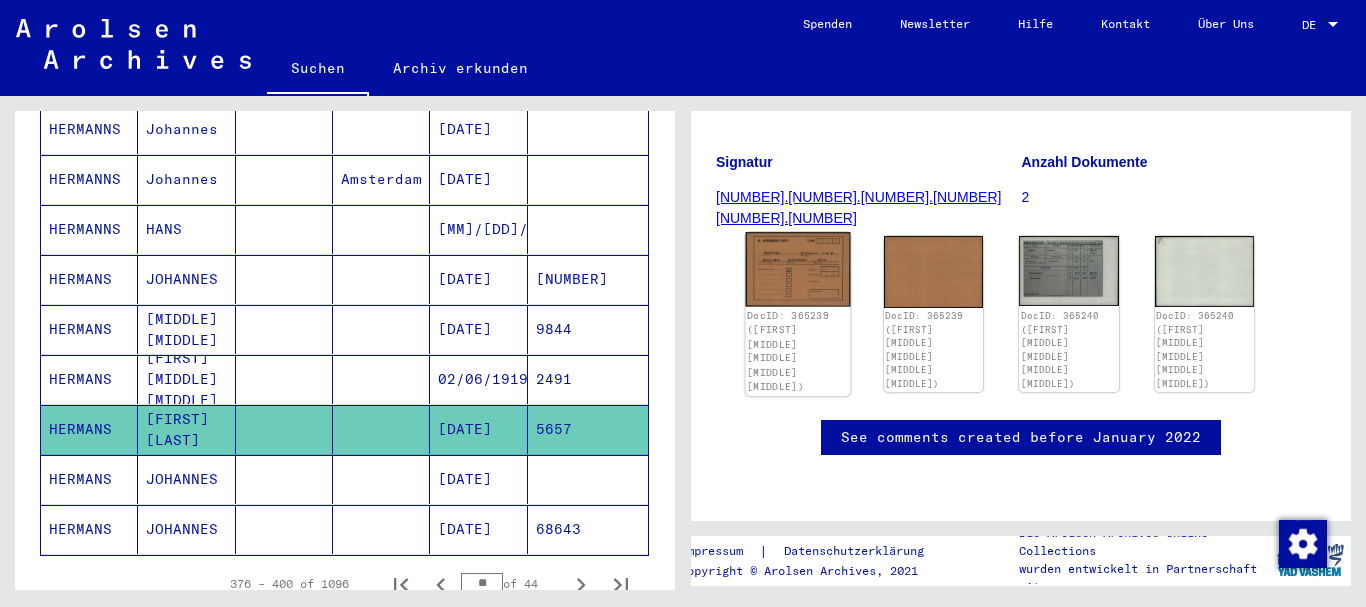 click 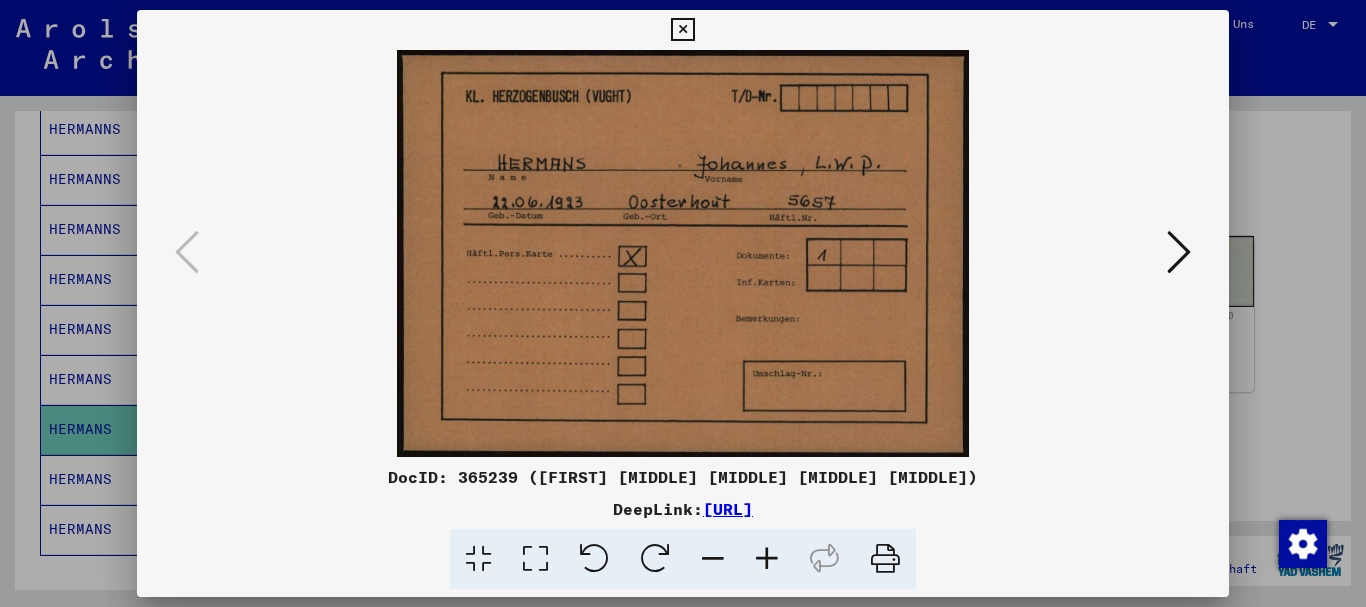 click at bounding box center [683, 303] 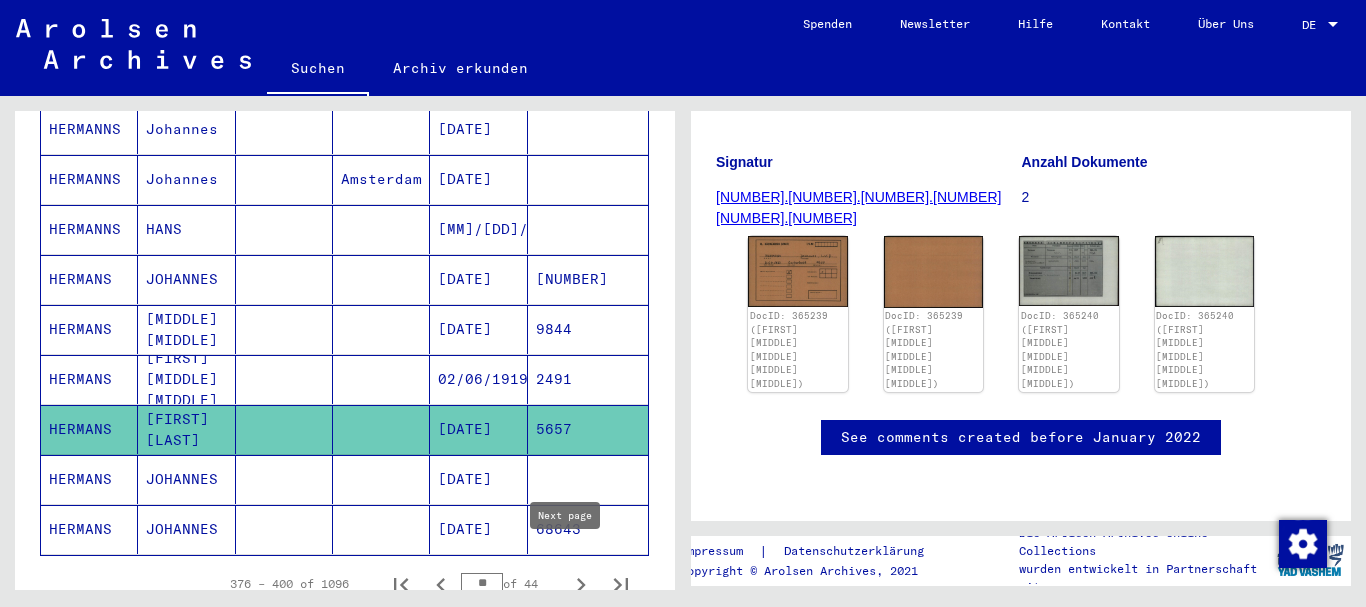 click 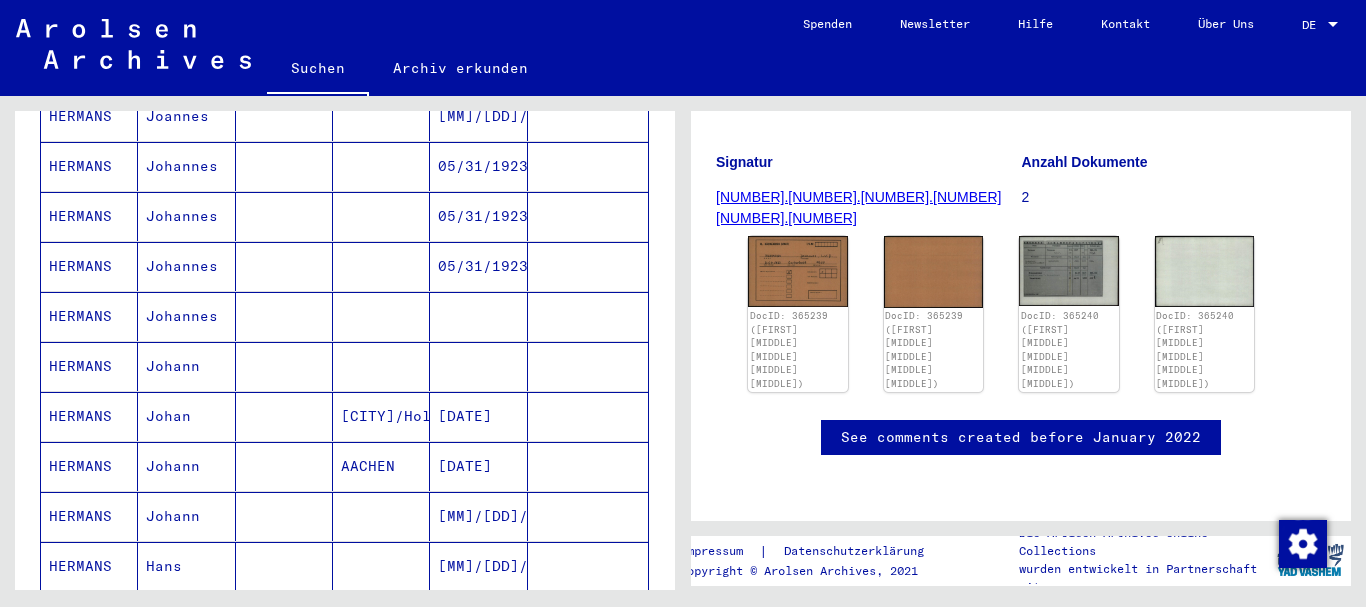 scroll, scrollTop: 390, scrollLeft: 0, axis: vertical 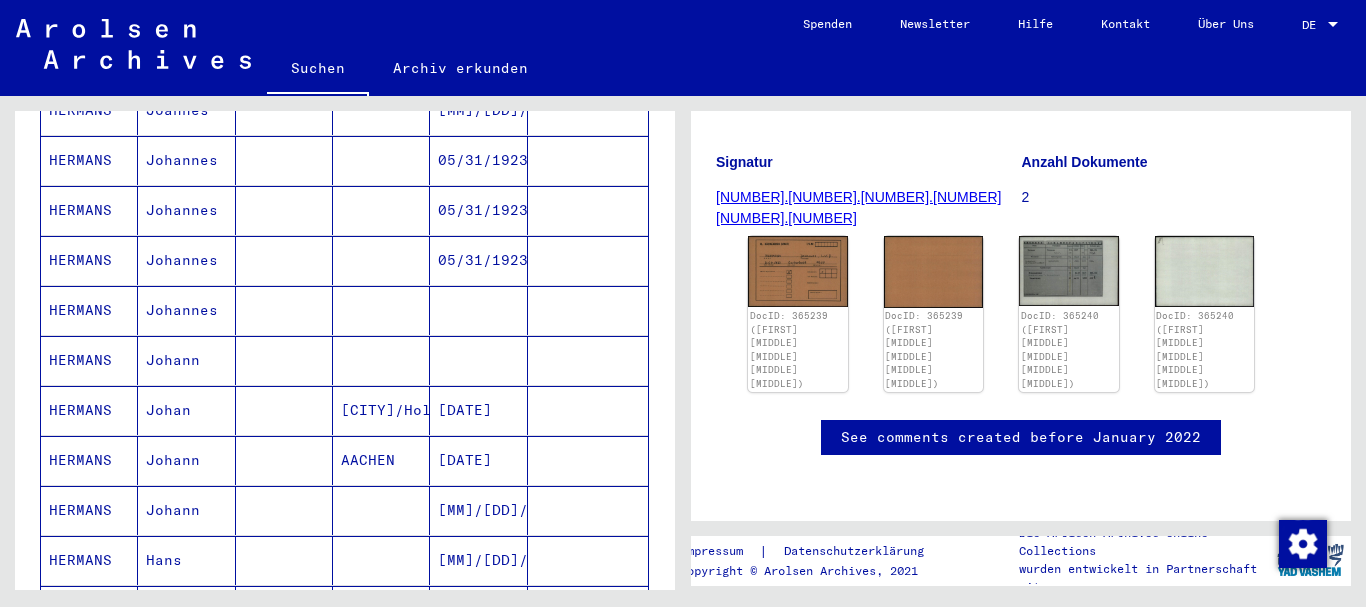 click on "HERMANS" at bounding box center (89, 360) 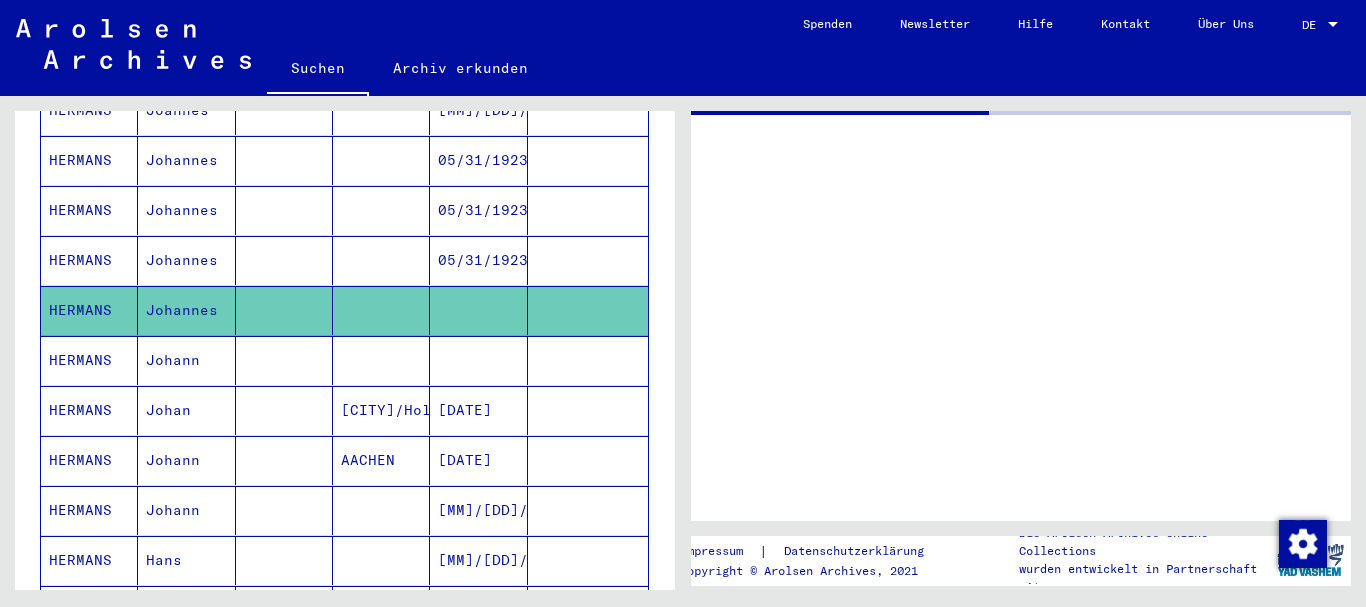 scroll, scrollTop: 0, scrollLeft: 0, axis: both 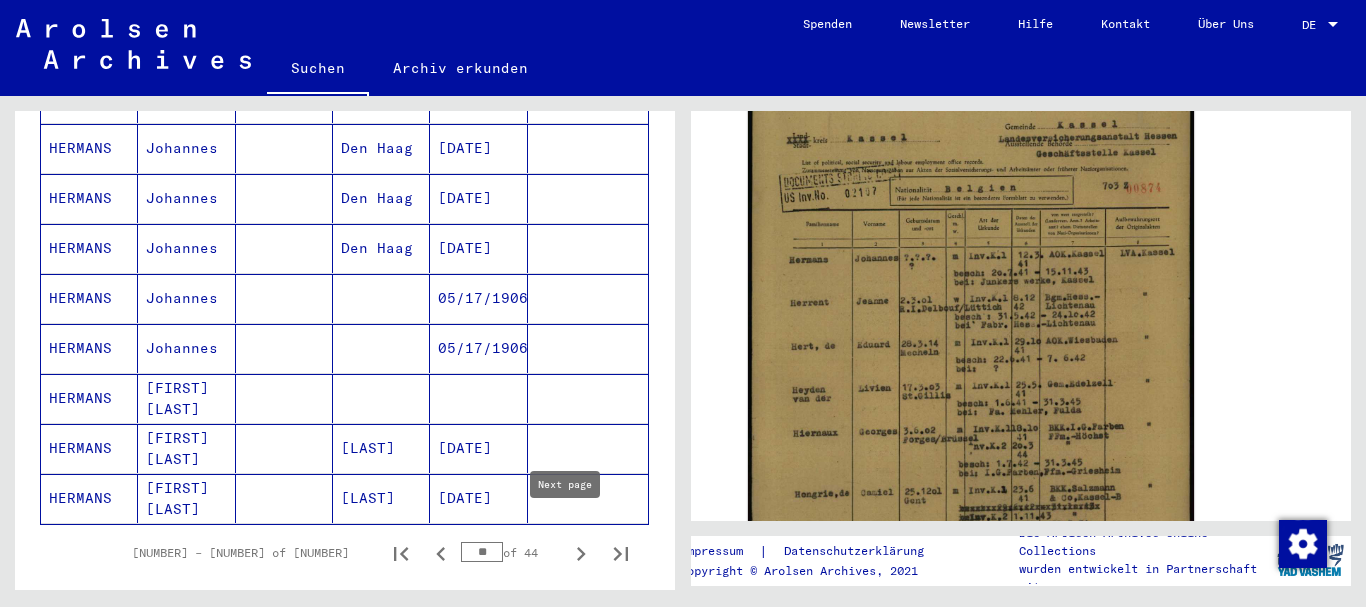 click 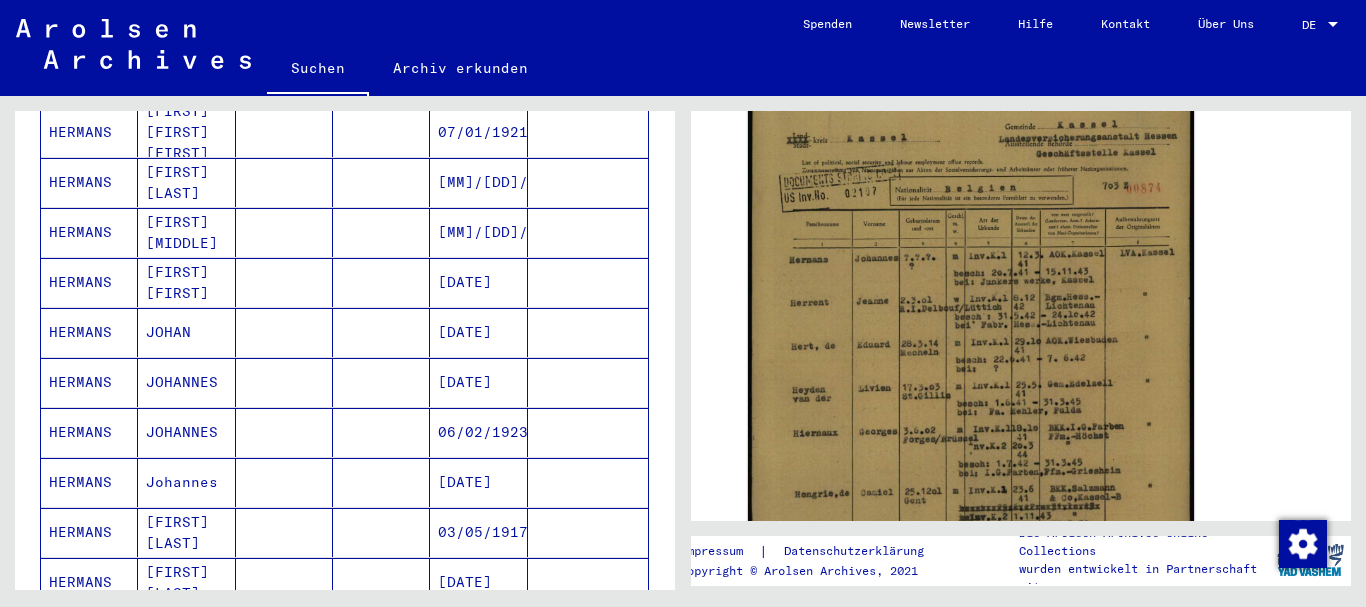 scroll, scrollTop: 1075, scrollLeft: 0, axis: vertical 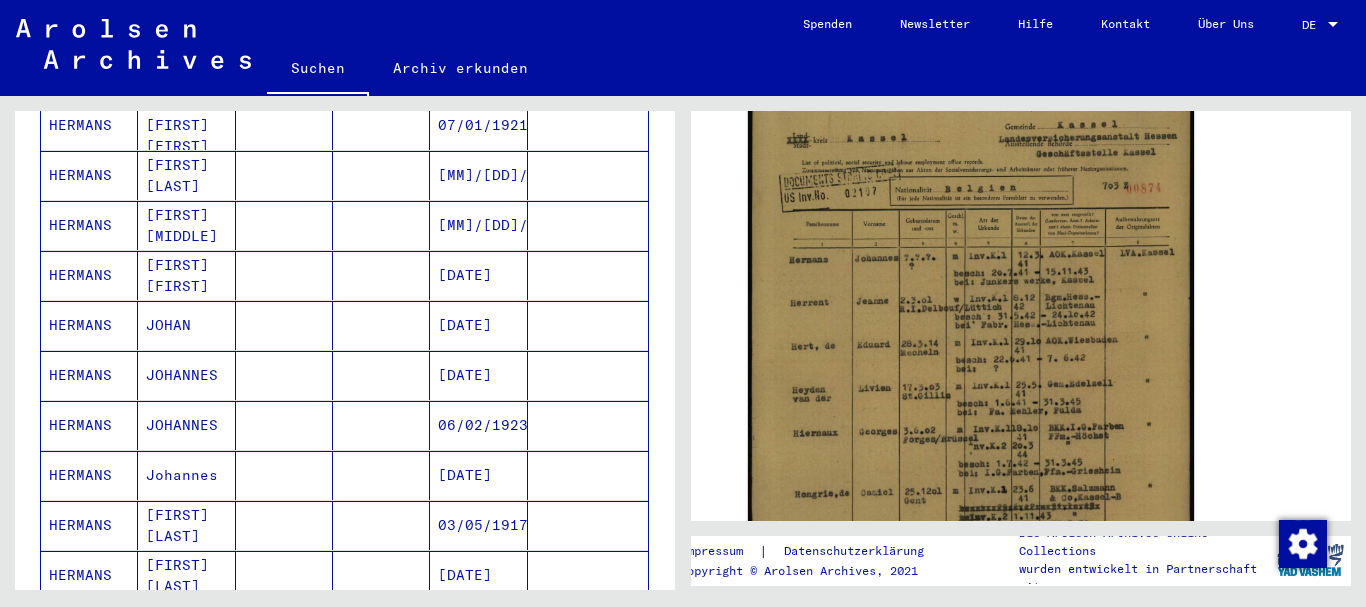 click on "HERMANS" at bounding box center [89, 475] 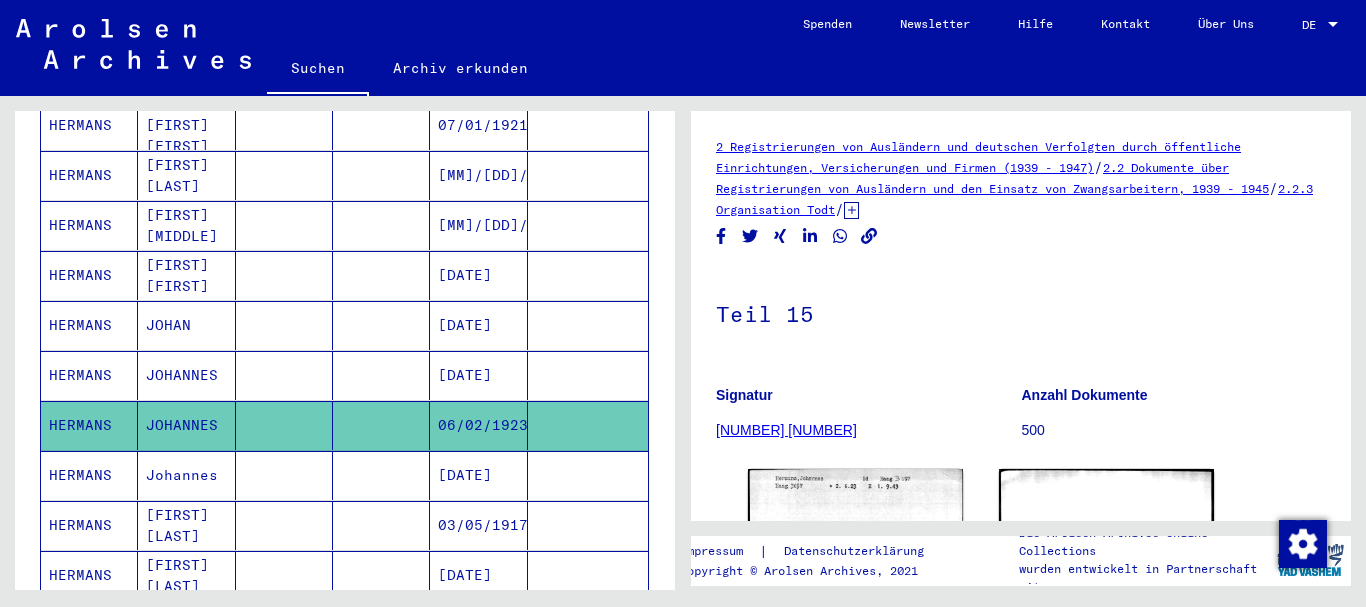 scroll, scrollTop: 0, scrollLeft: 0, axis: both 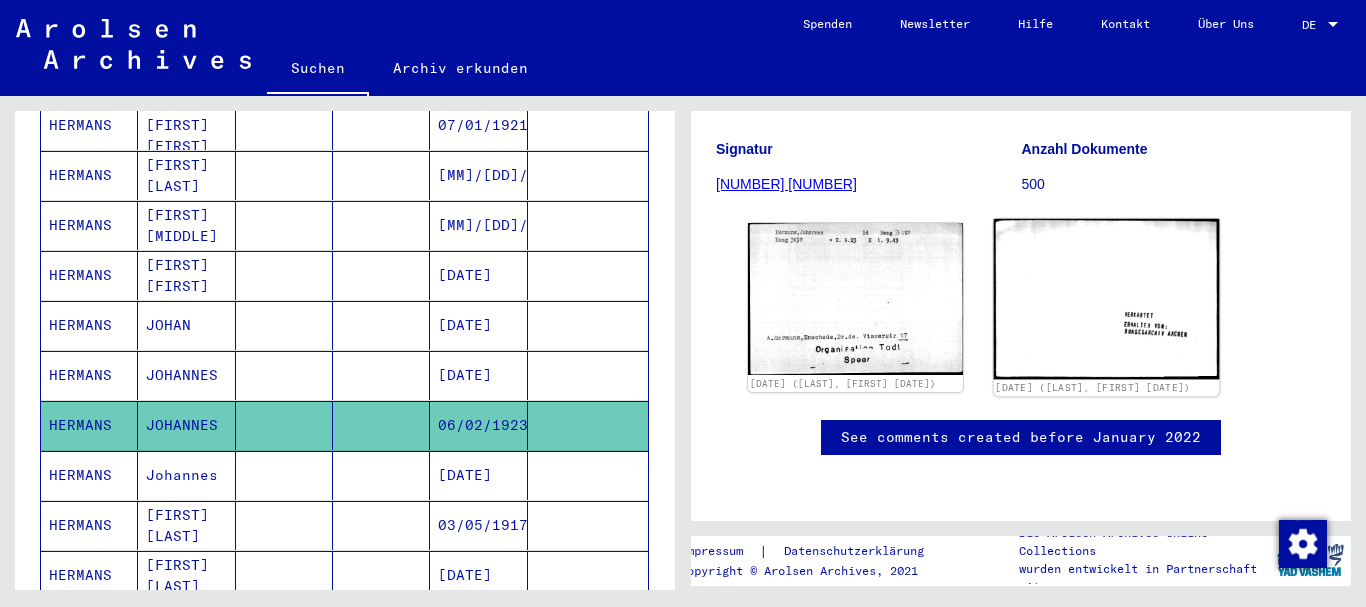 click 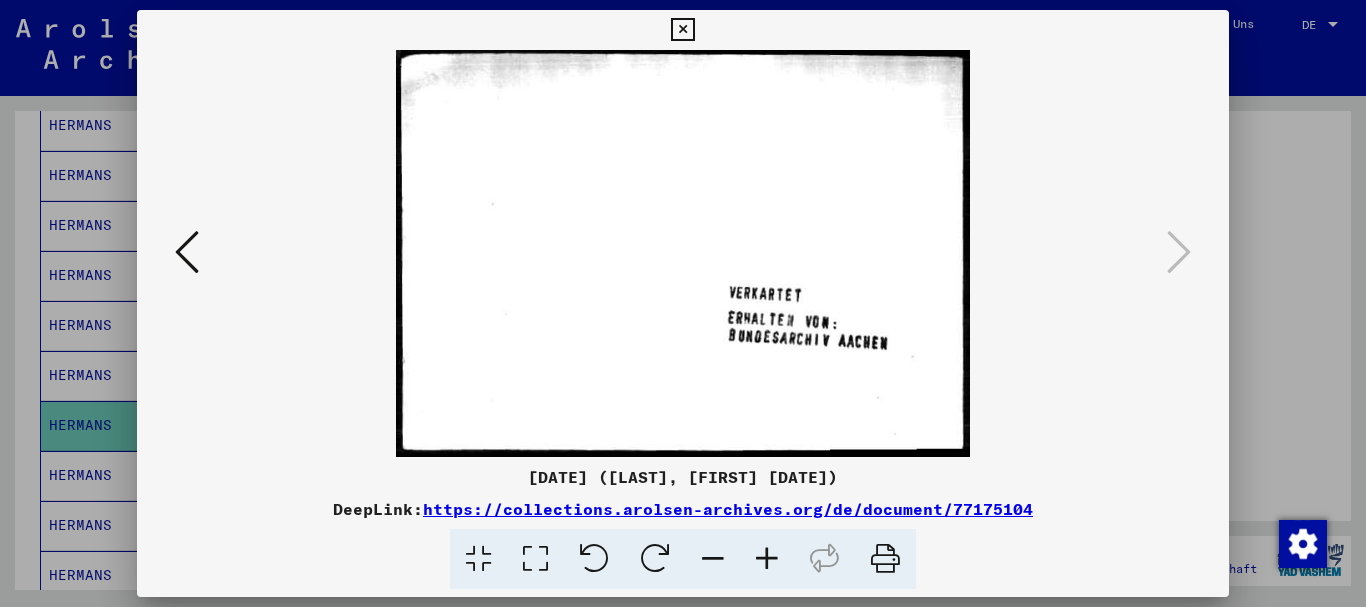 click at bounding box center [187, 252] 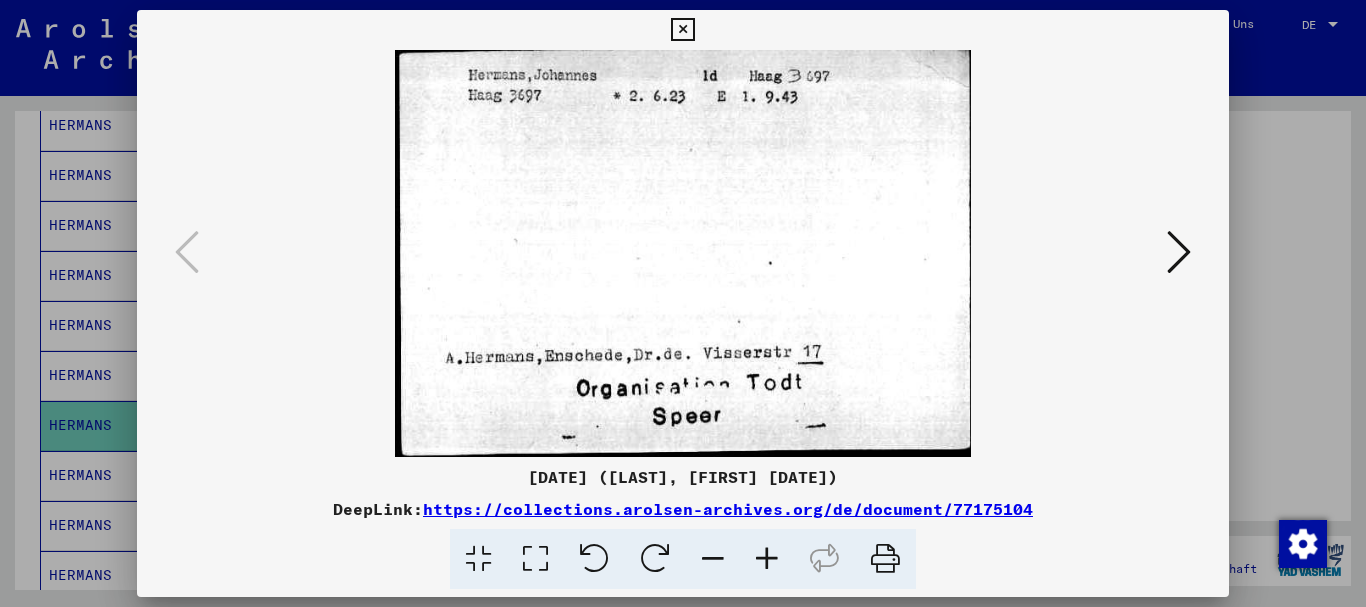 click at bounding box center [682, 30] 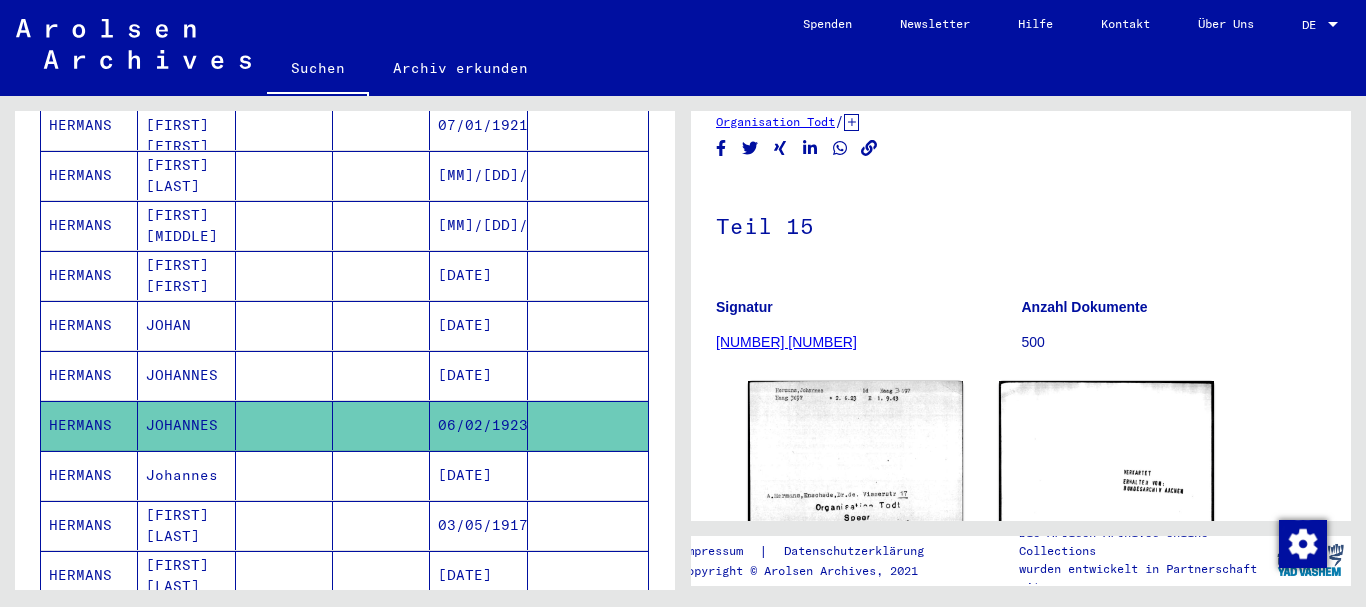 scroll, scrollTop: 93, scrollLeft: 0, axis: vertical 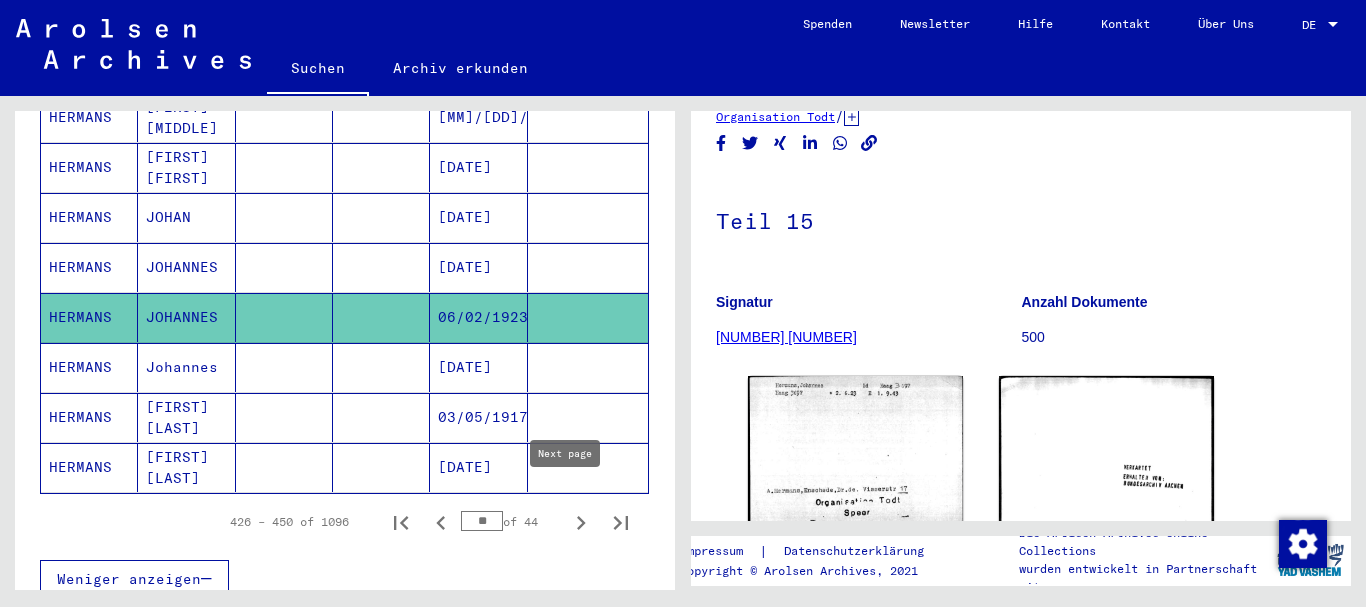 click 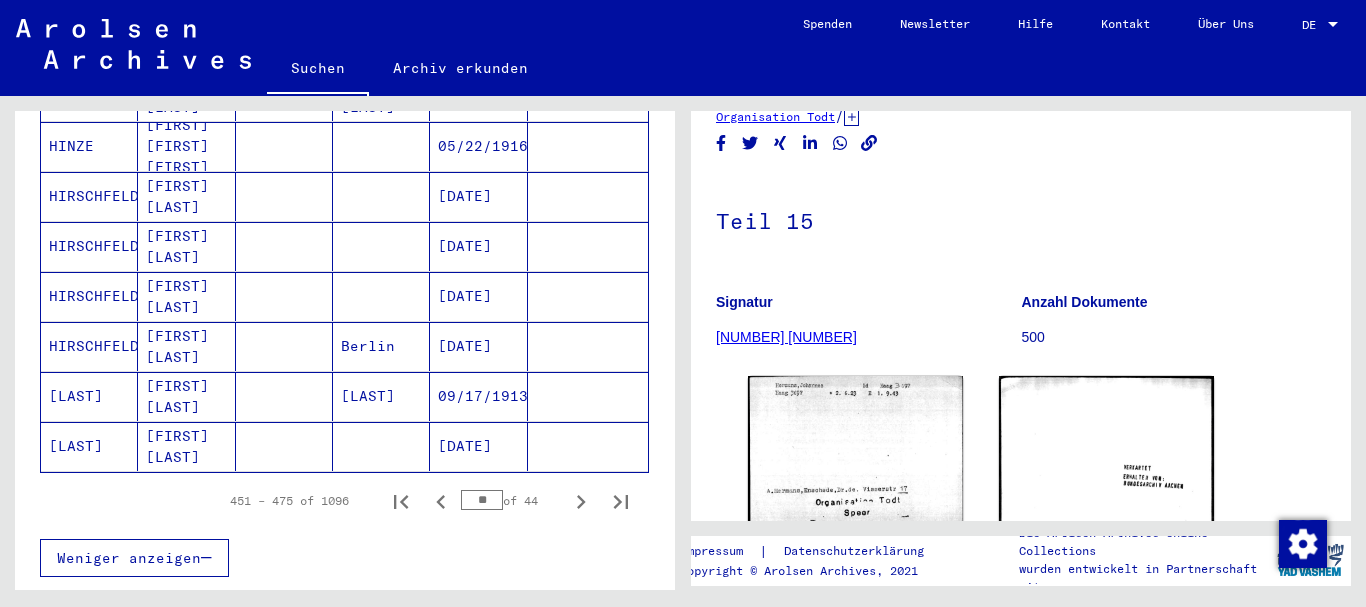 scroll, scrollTop: 1207, scrollLeft: 0, axis: vertical 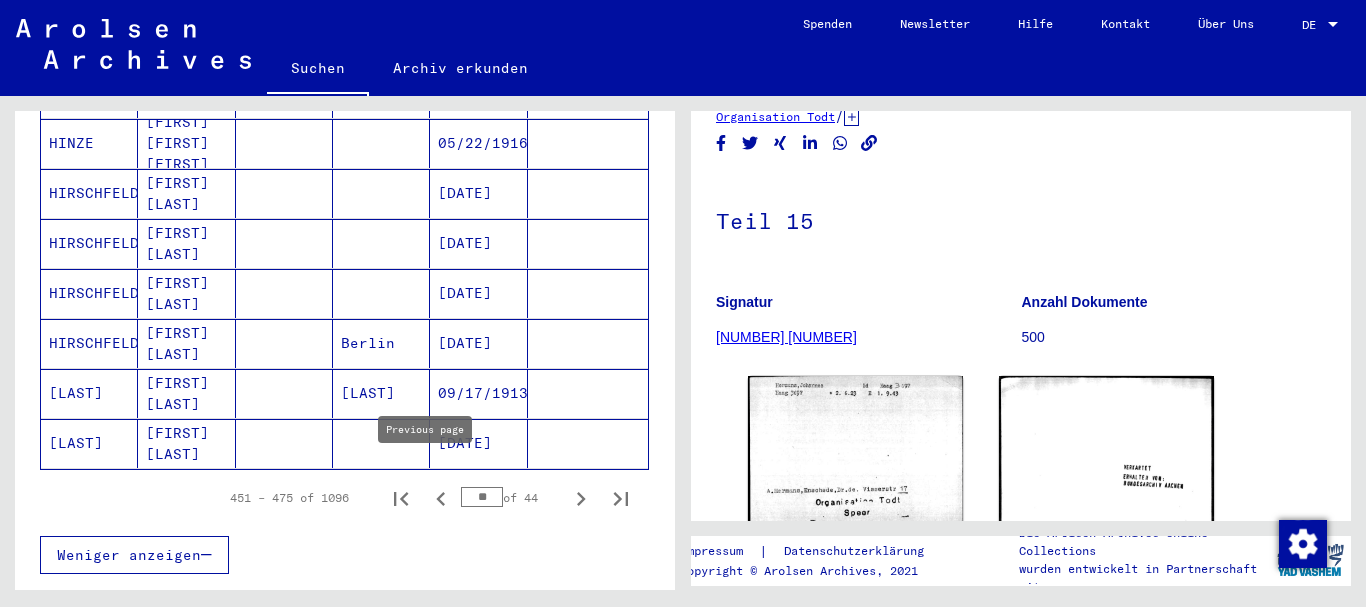 click 